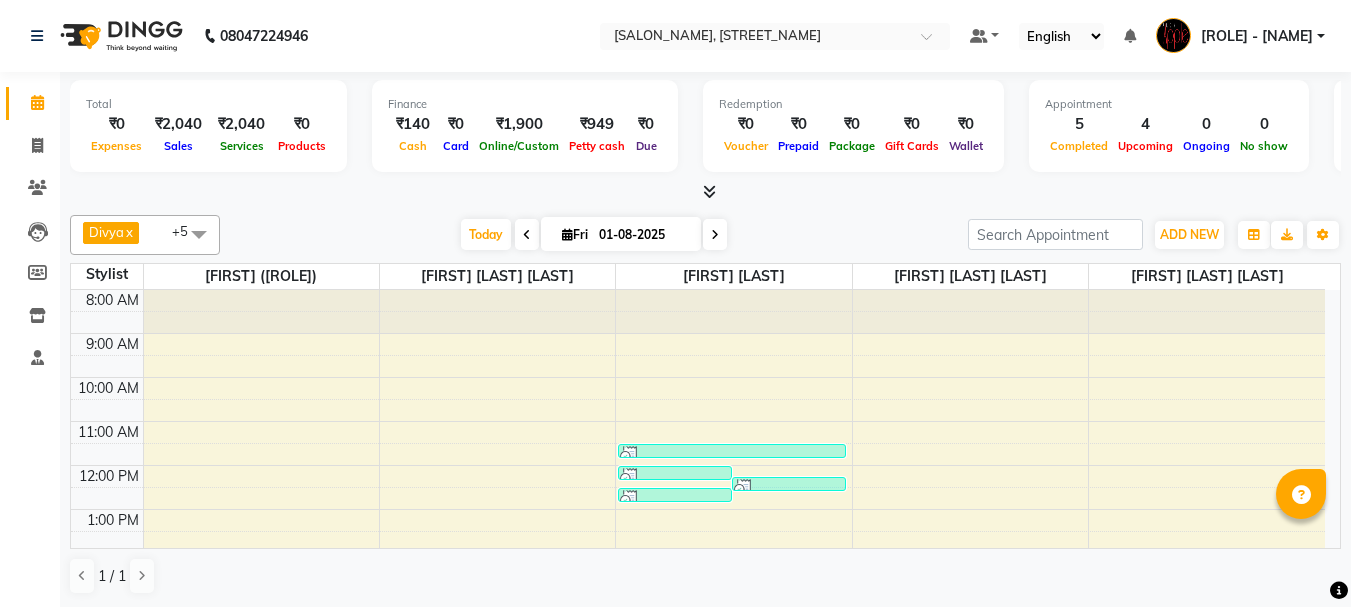 scroll, scrollTop: 0, scrollLeft: 0, axis: both 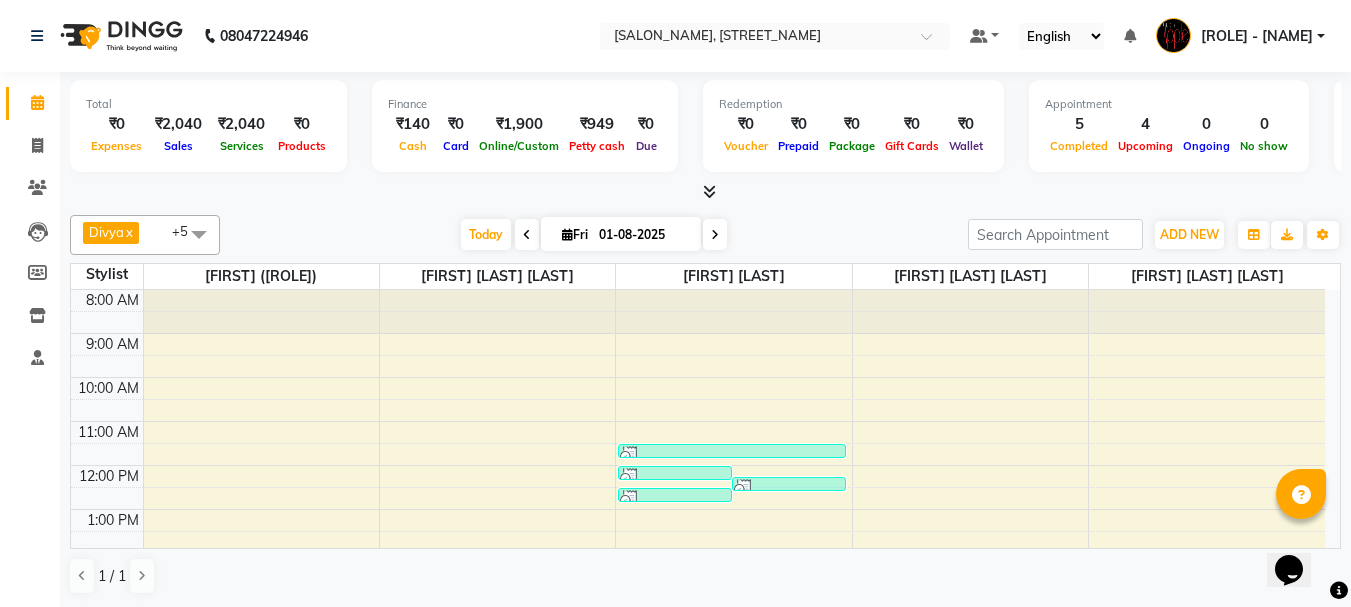 click at bounding box center [715, 235] 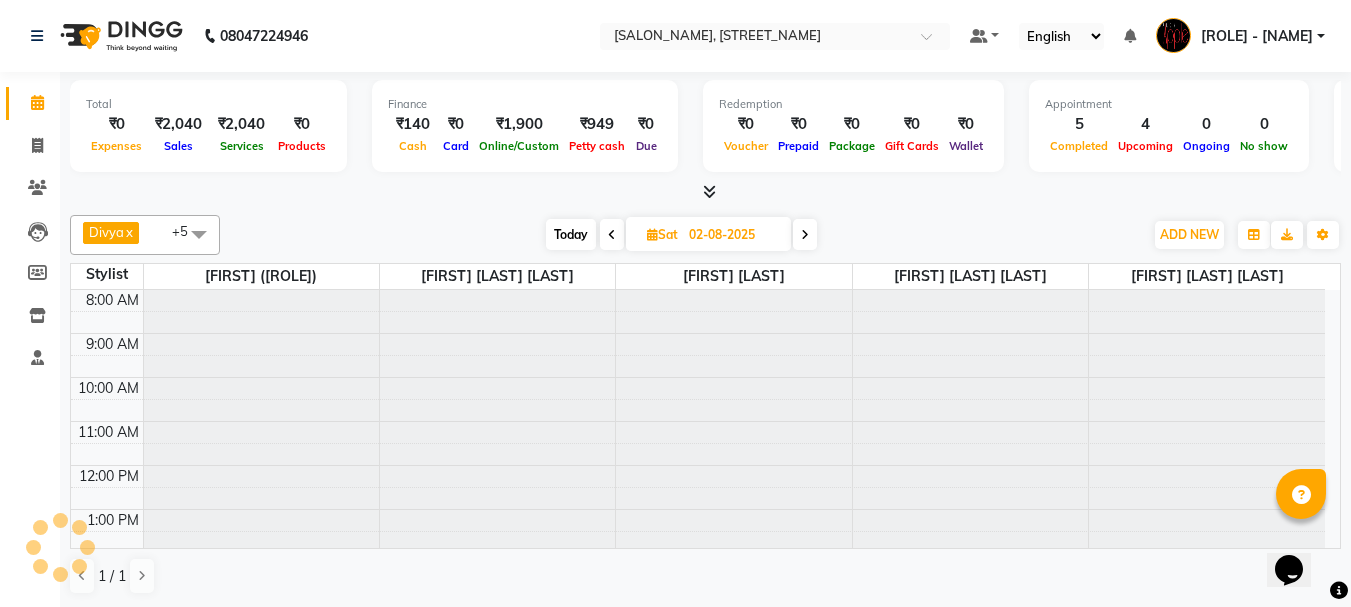 scroll, scrollTop: 313, scrollLeft: 0, axis: vertical 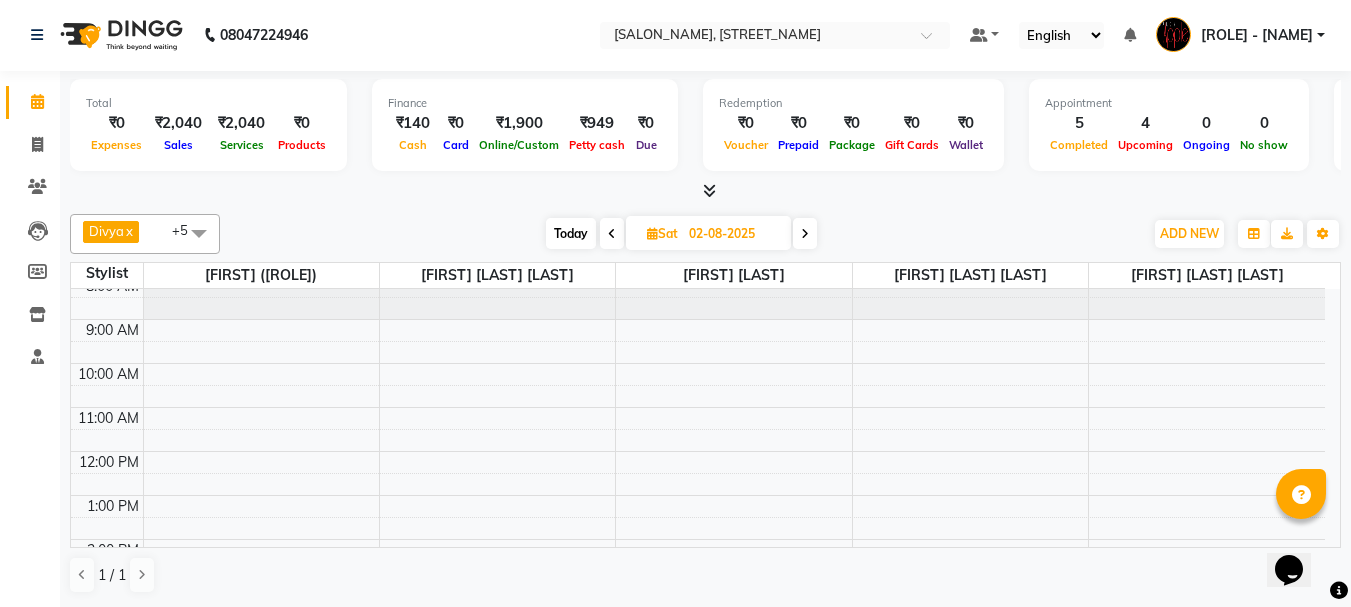 click on "8:00 AM 9:00 AM 10:00 AM 11:00 AM 12:00 PM 1:00 PM 2:00 PM 3:00 PM 4:00 PM 5:00 PM 6:00 PM 7:00 PM 8:00 PM" at bounding box center (698, 561) 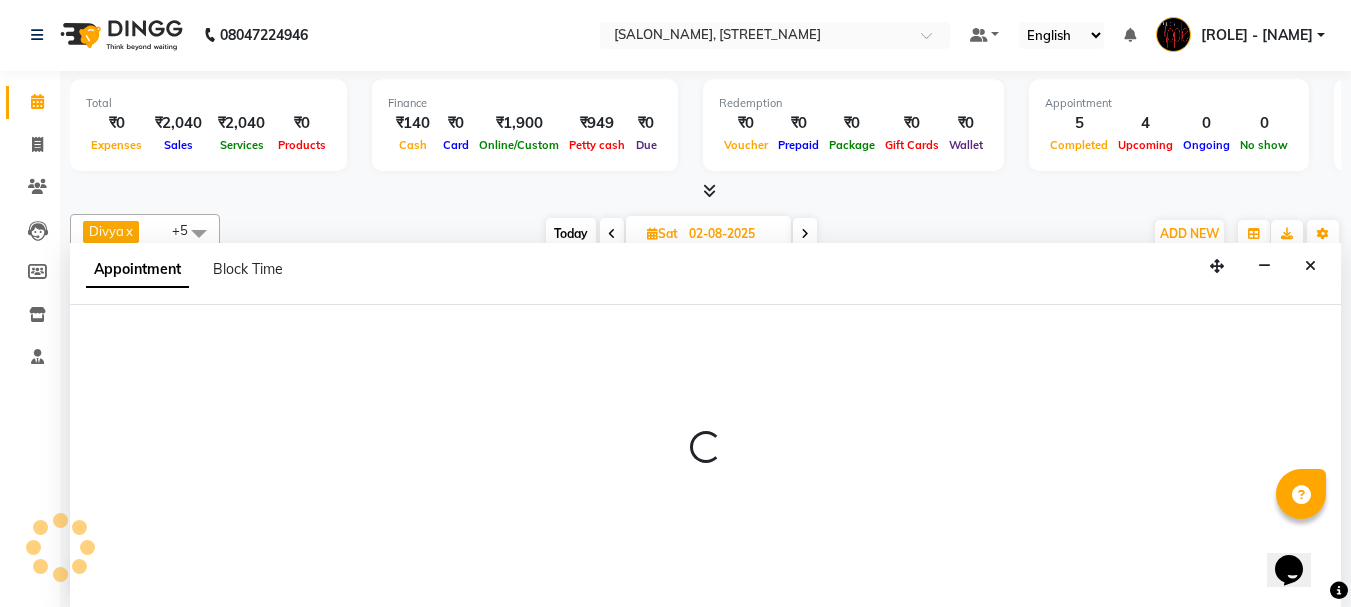 select on "50336" 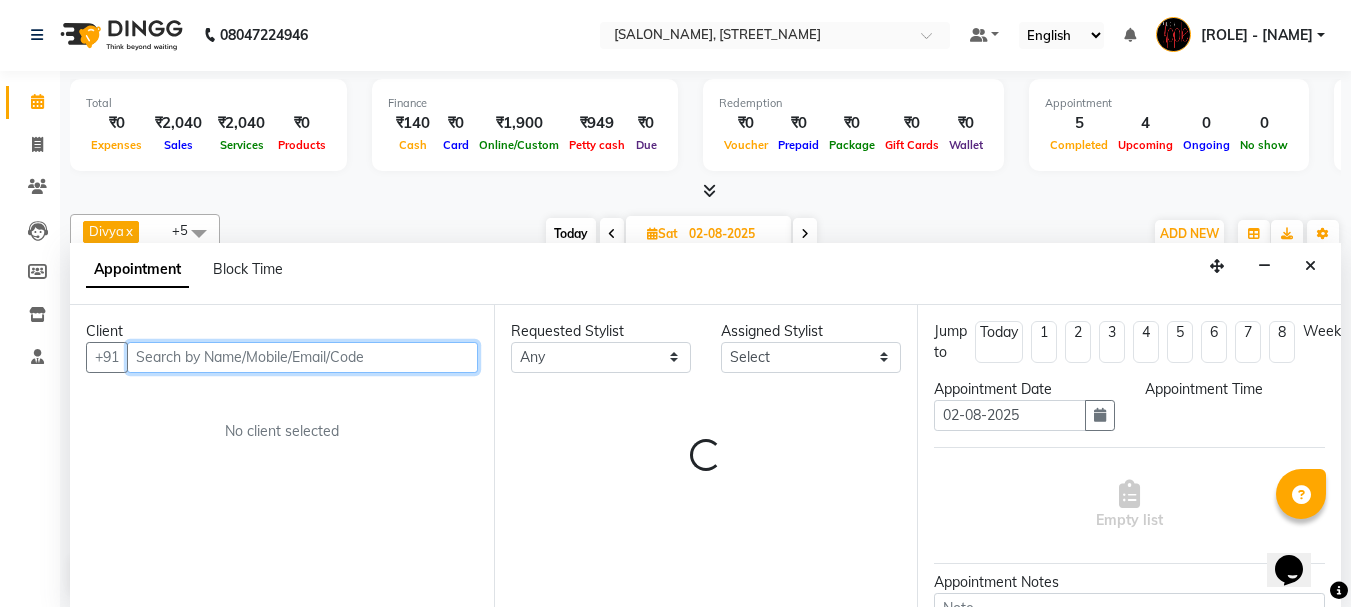select on "600" 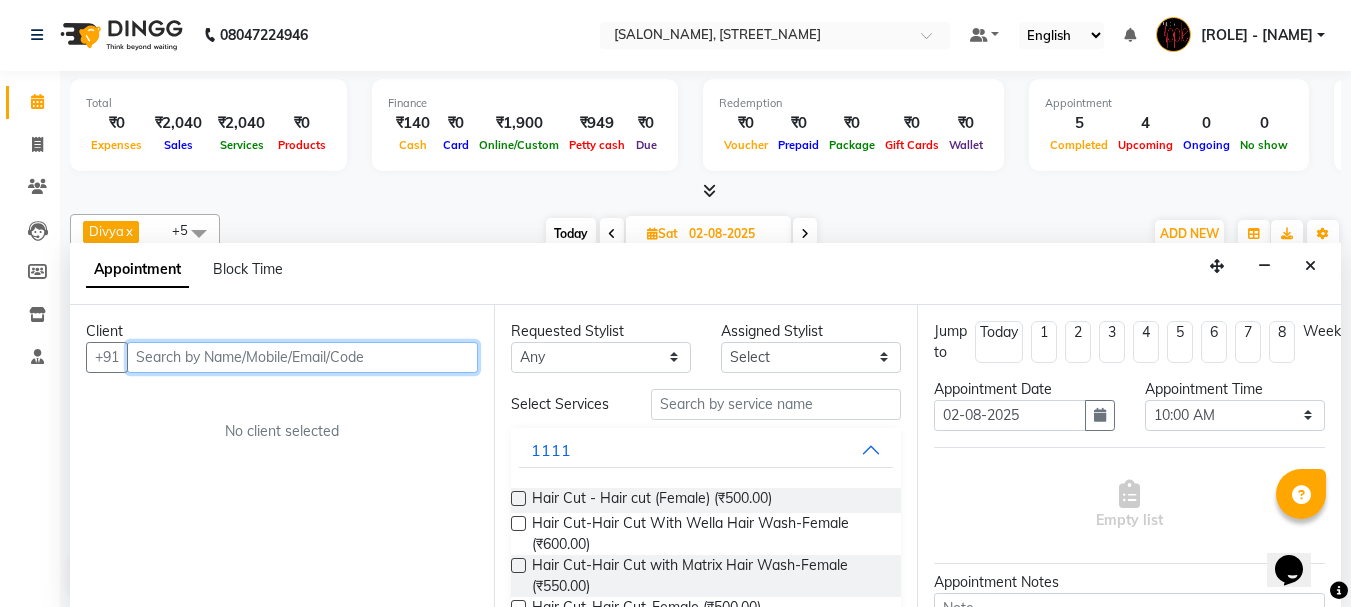 click at bounding box center (302, 357) 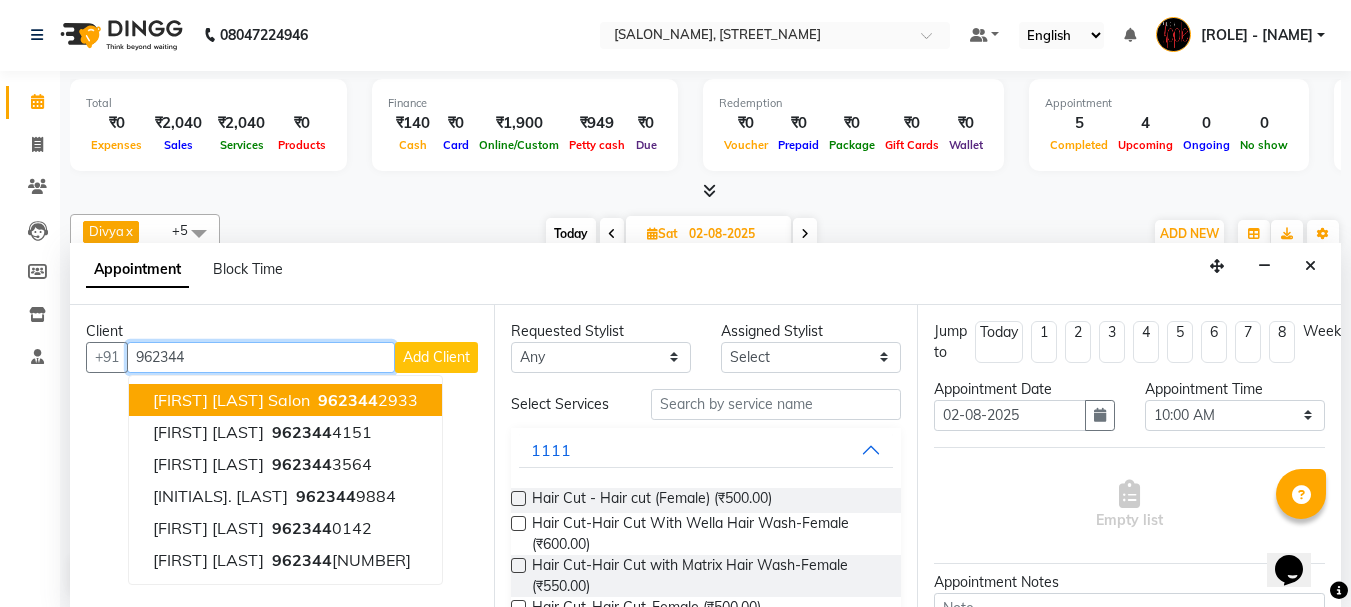 click on "Madhura Bhosale Salon" at bounding box center (231, 400) 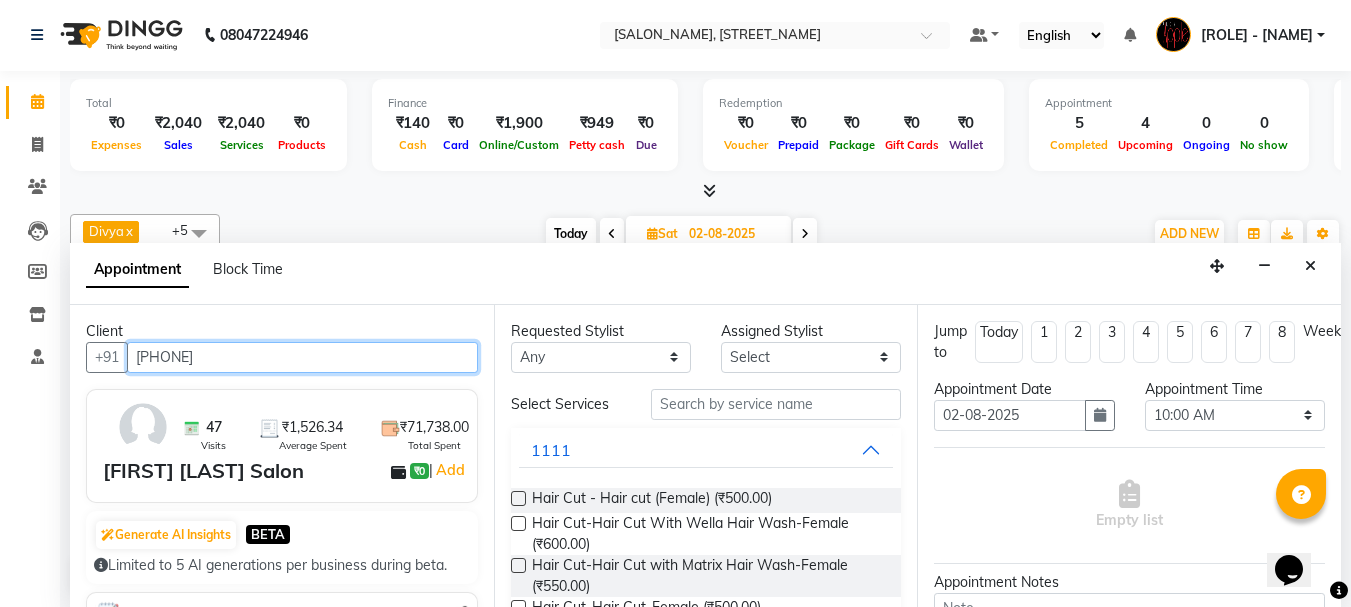 type on "9623442933" 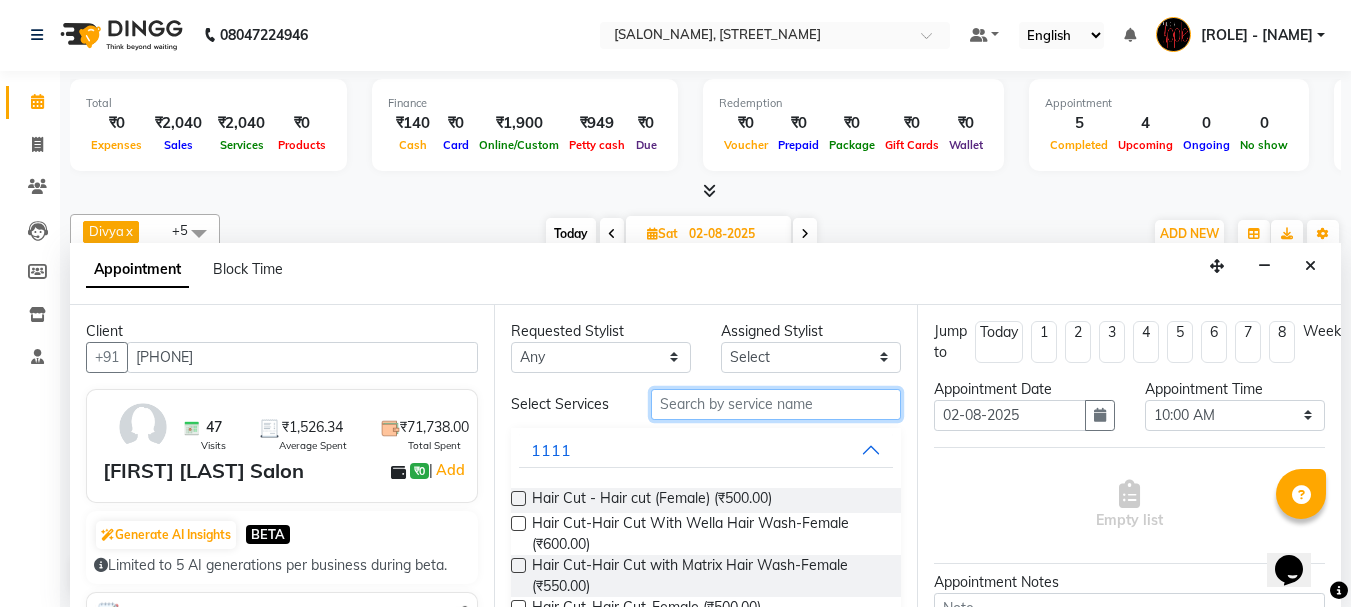 click at bounding box center [776, 404] 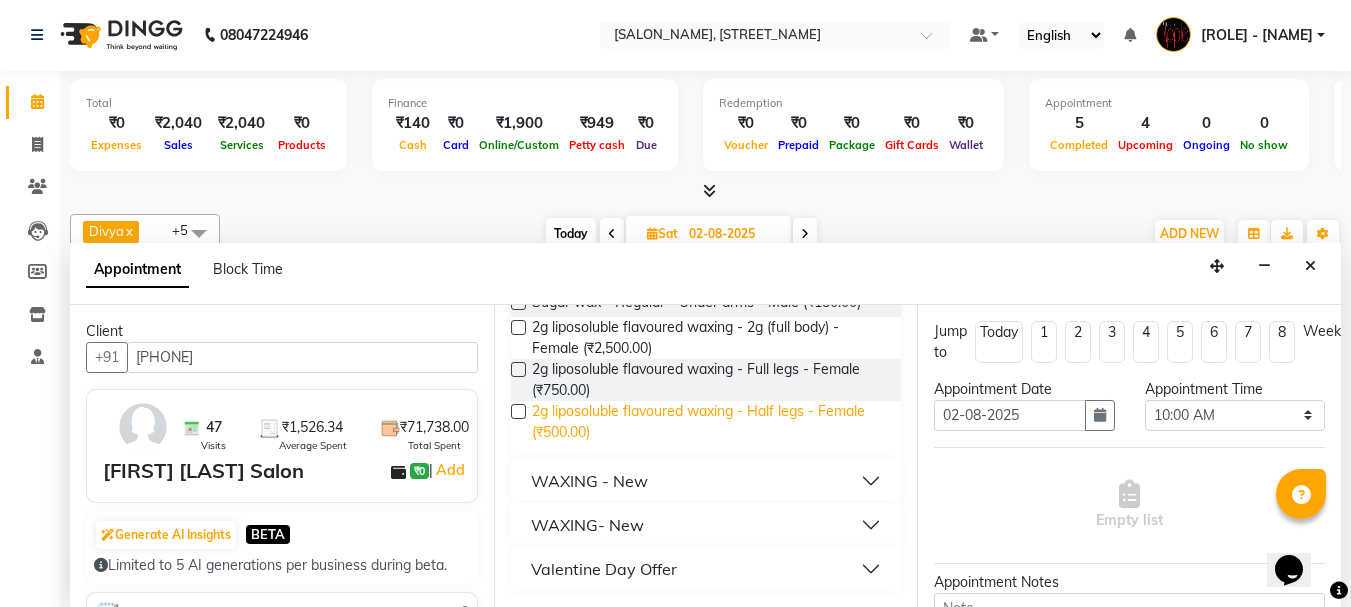 scroll, scrollTop: 832, scrollLeft: 0, axis: vertical 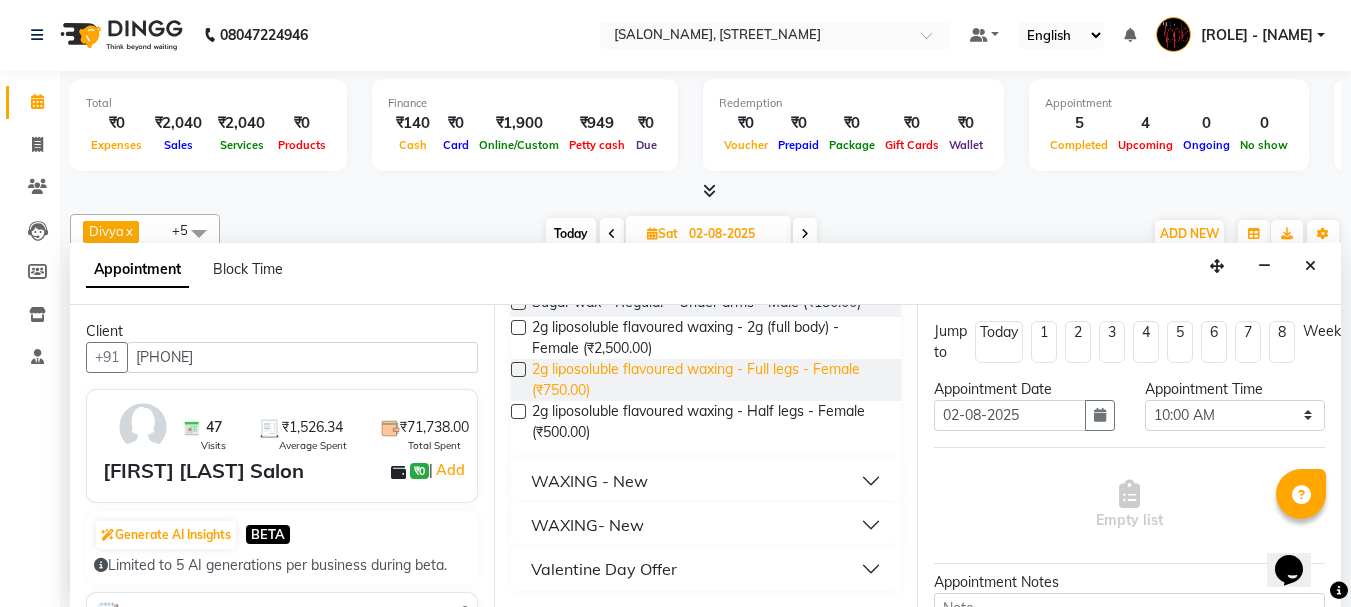 type on "wax" 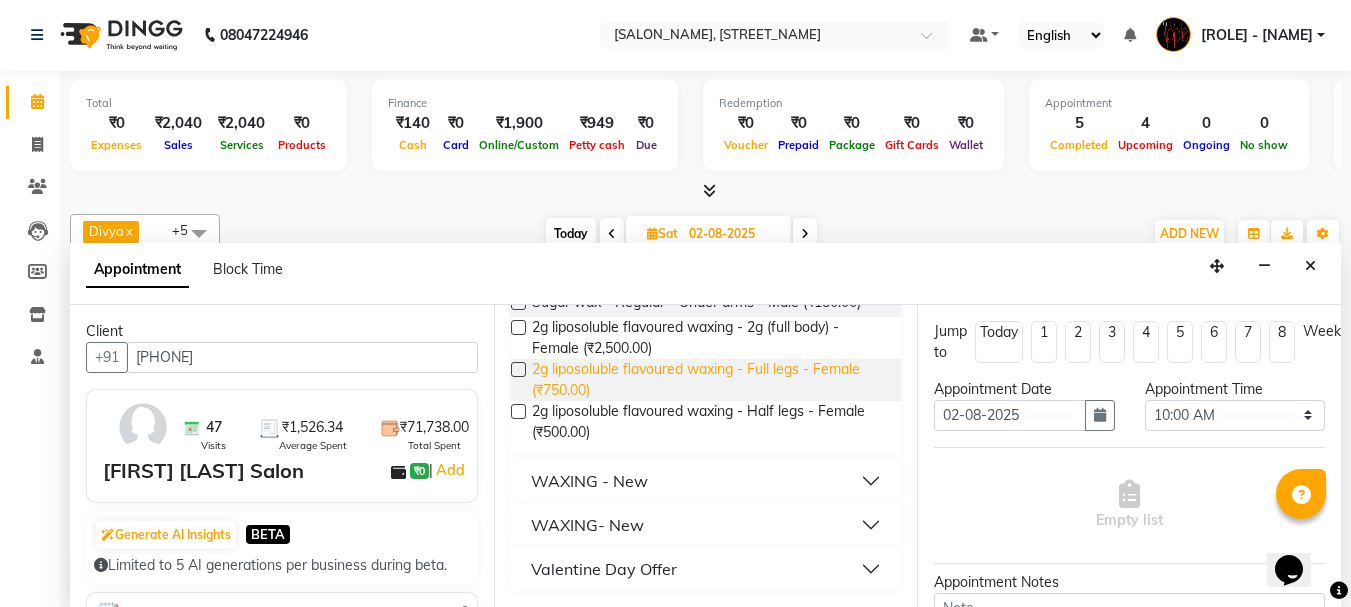 click on "2g liposoluble flavoured waxing - Full legs - Female (₹750.00)" at bounding box center (709, 380) 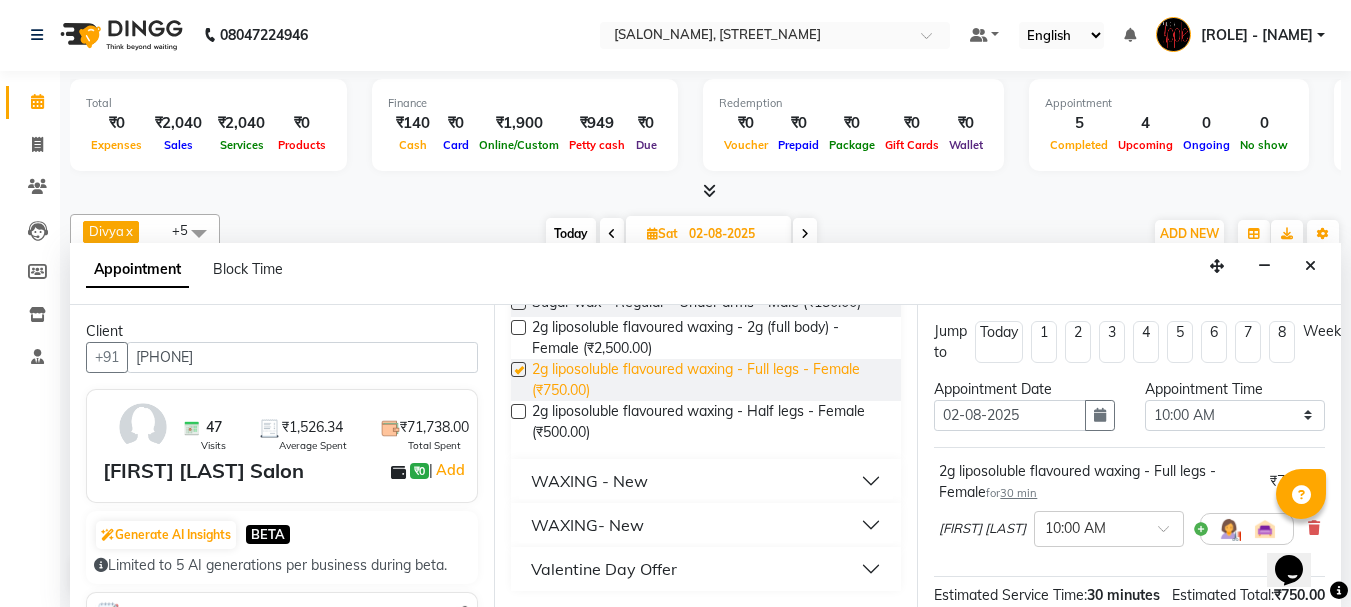 checkbox on "false" 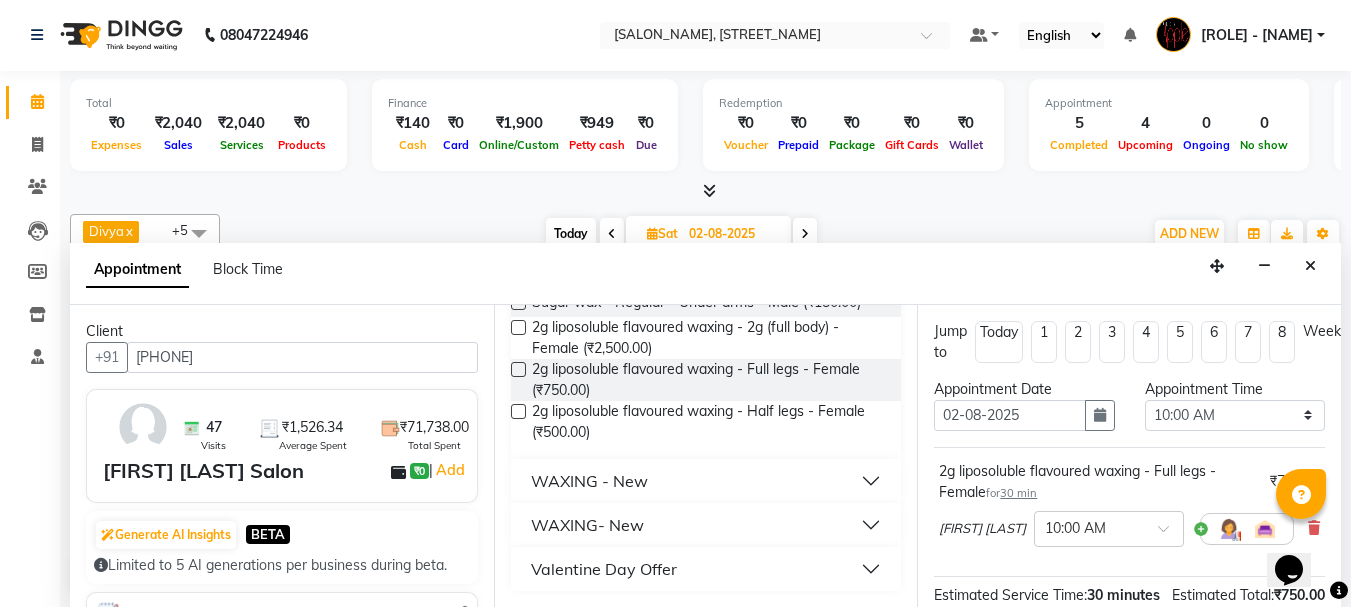 scroll, scrollTop: 284, scrollLeft: 0, axis: vertical 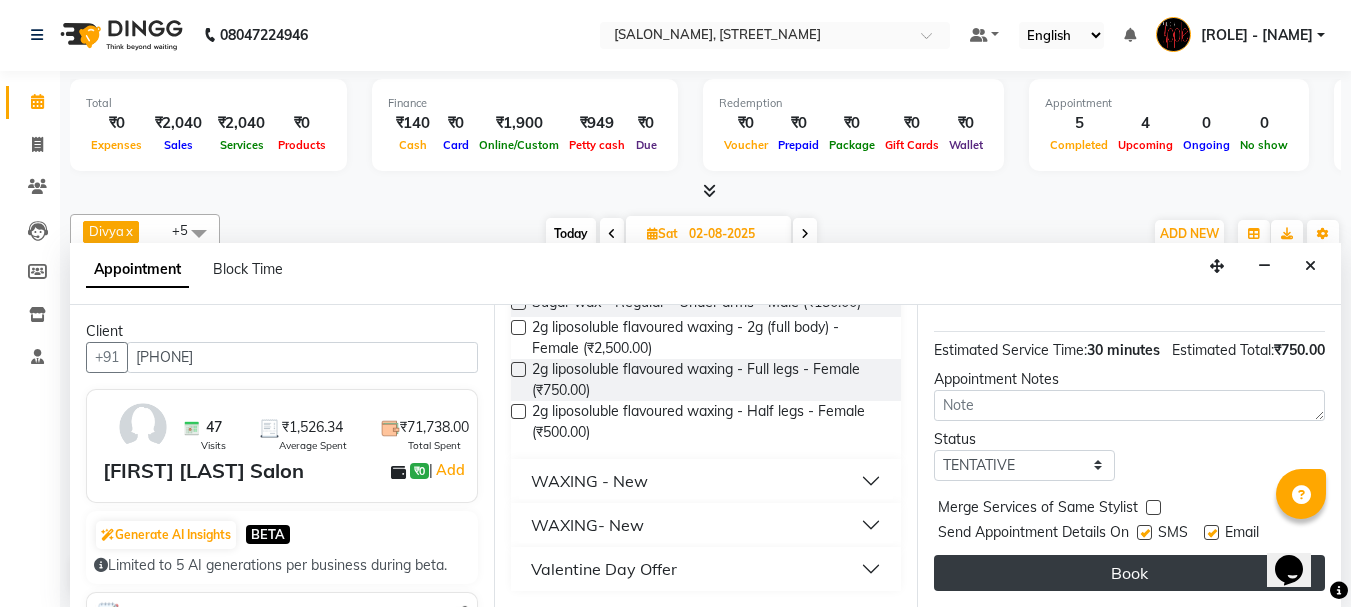 click on "Book" at bounding box center [1129, 573] 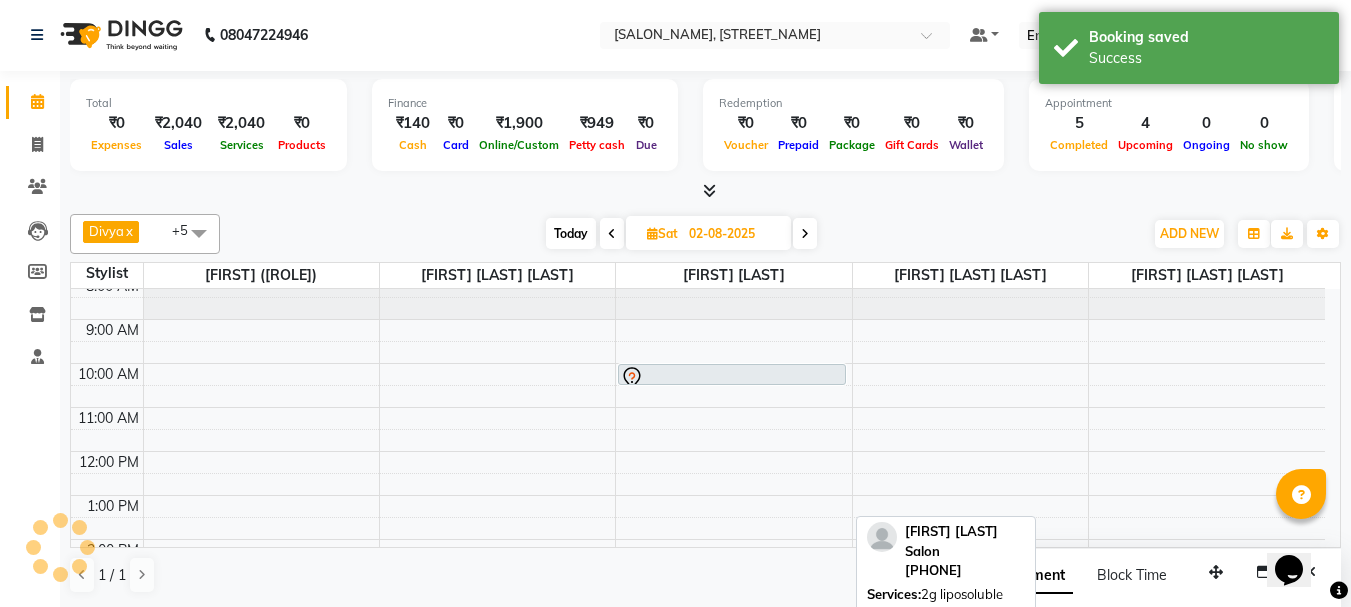 scroll, scrollTop: 0, scrollLeft: 0, axis: both 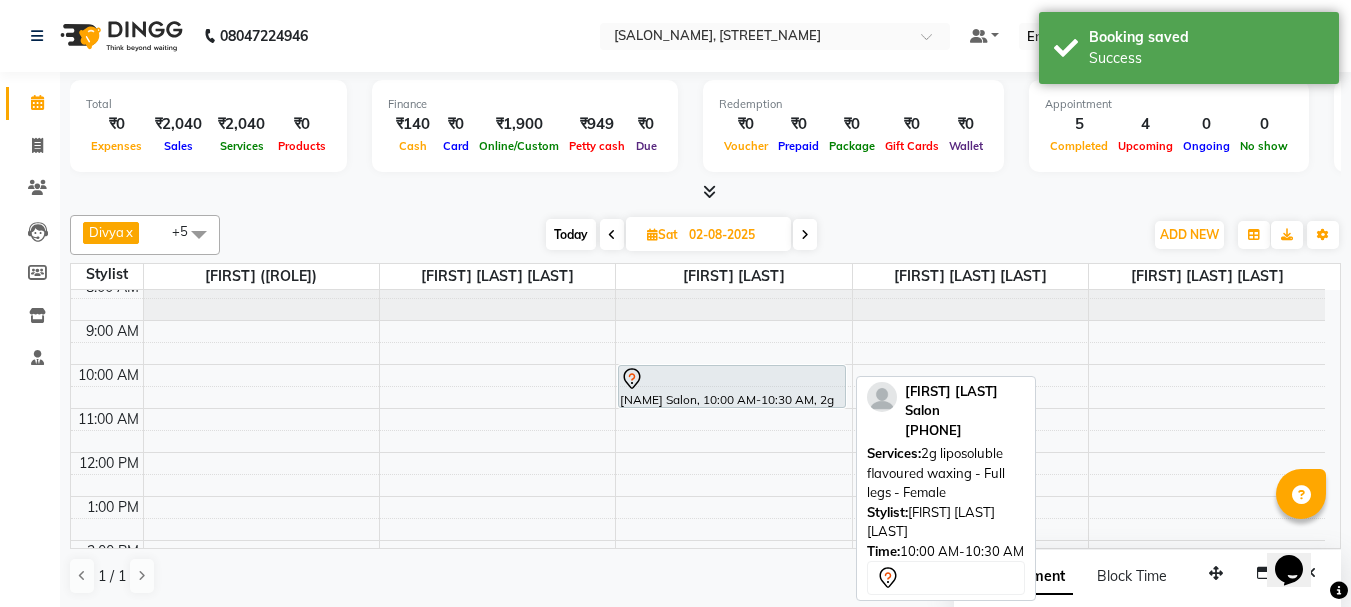 drag, startPoint x: 752, startPoint y: 381, endPoint x: 742, endPoint y: 401, distance: 22.36068 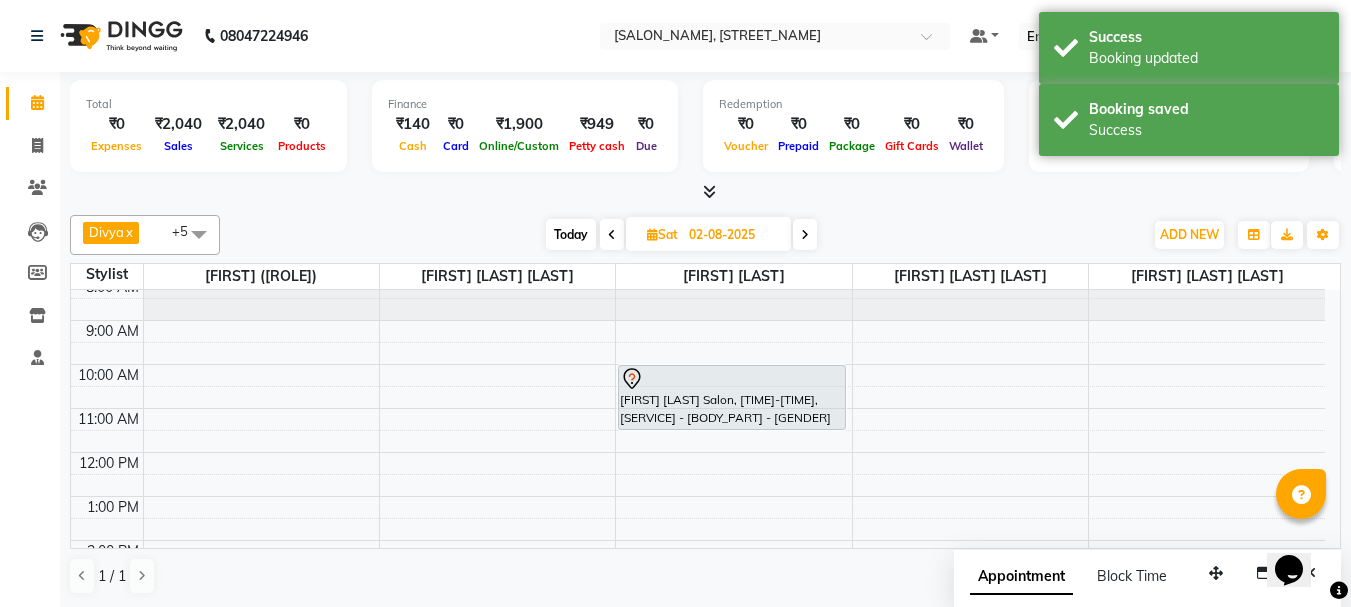 drag, startPoint x: 759, startPoint y: 407, endPoint x: 753, endPoint y: 424, distance: 18.027756 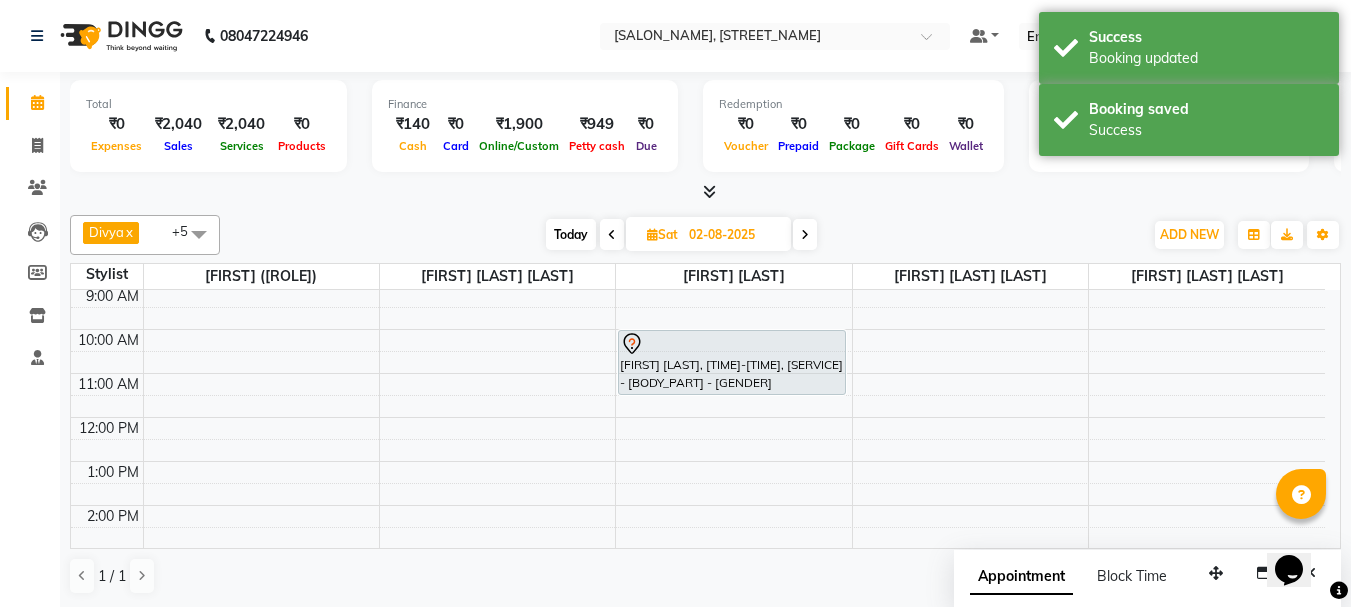 scroll, scrollTop: 13, scrollLeft: 0, axis: vertical 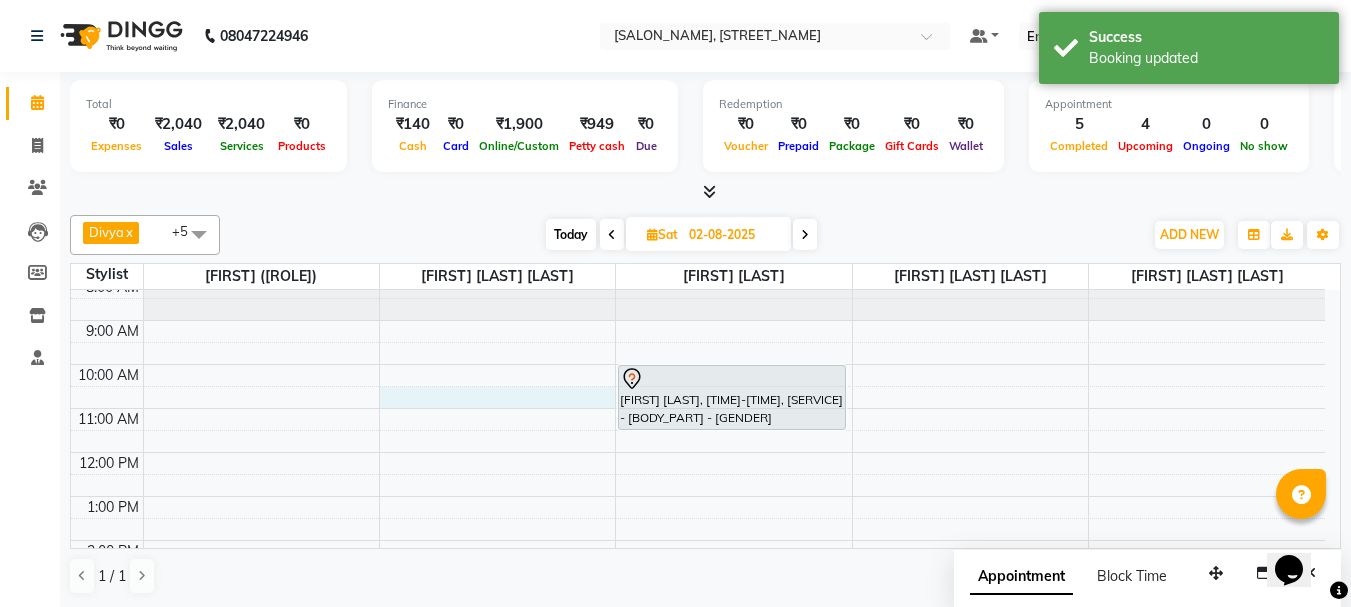 click on "8:00 AM 9:00 AM 10:00 AM 11:00 AM 12:00 PM 1:00 PM 2:00 PM 3:00 PM 4:00 PM 5:00 PM 6:00 PM 7:00 PM 8:00 PM             Madhura Bhosale Salon, 10:00 AM-11:30 AM, 2g liposoluble flavoured waxing - Full legs - Female" at bounding box center (698, 562) 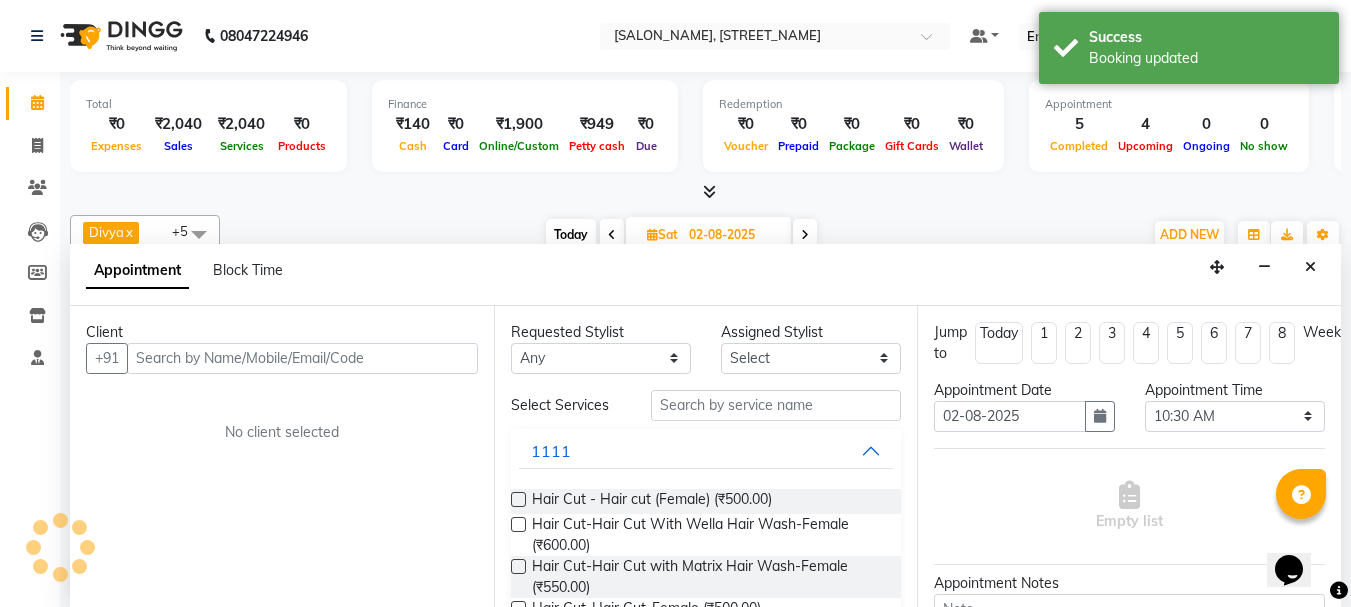 scroll, scrollTop: 1, scrollLeft: 0, axis: vertical 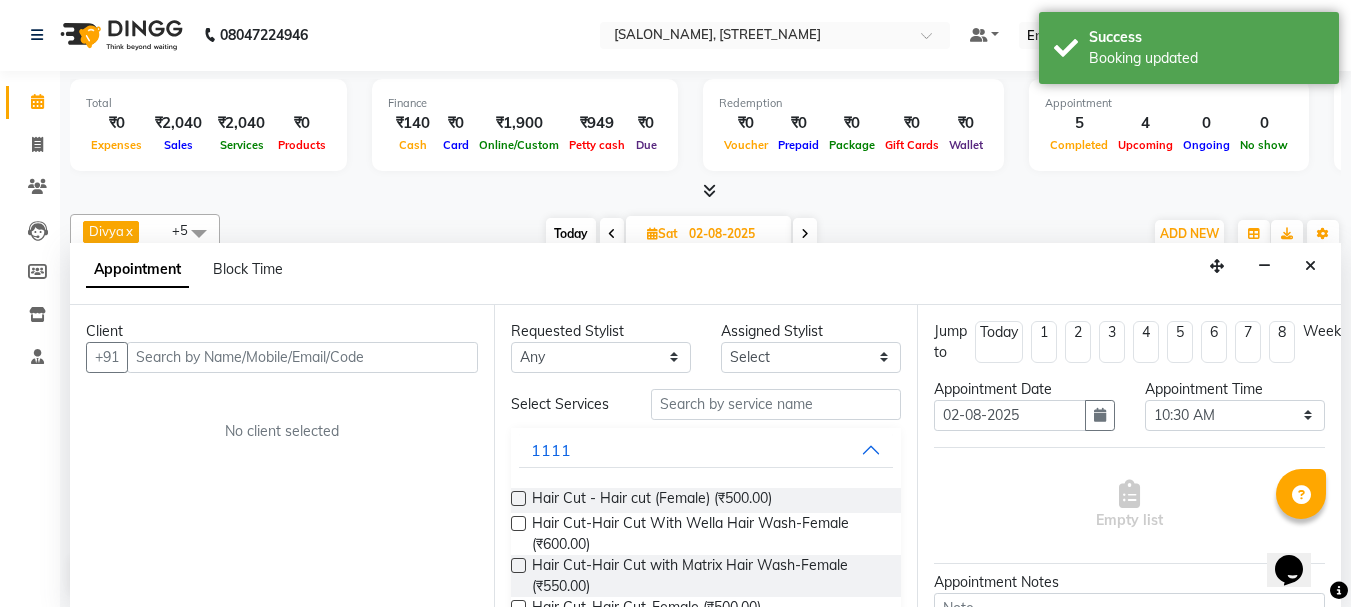 click at bounding box center (302, 357) 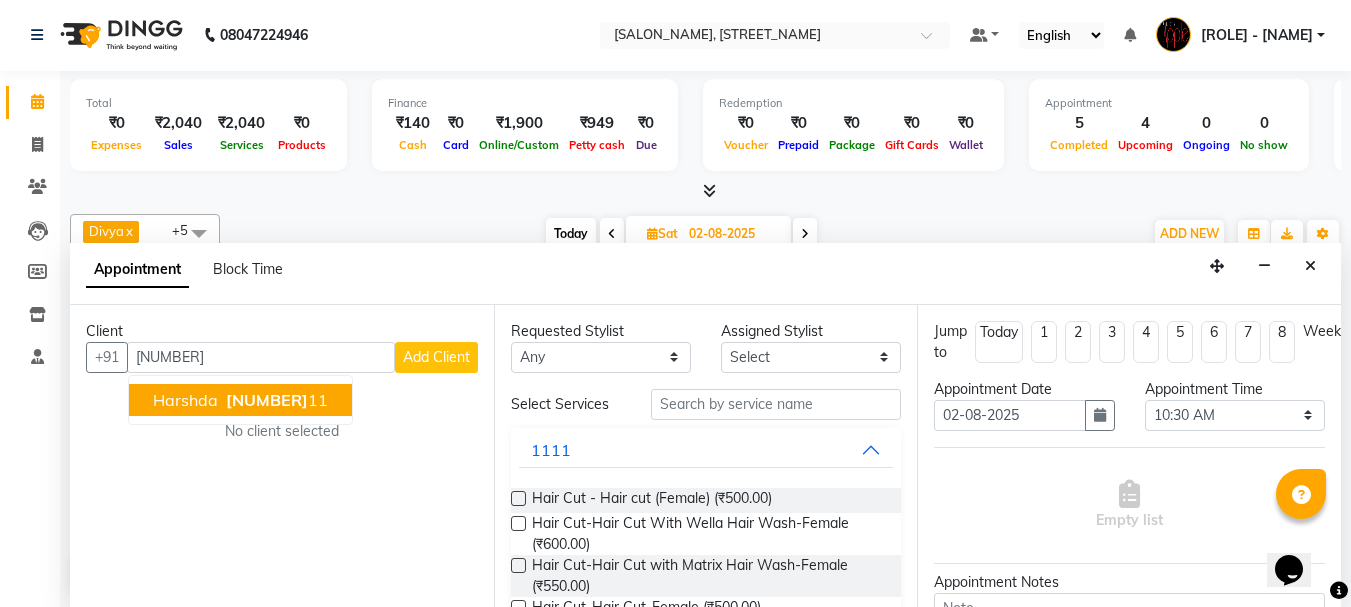 click on "Harshda   77989266 11" at bounding box center [240, 400] 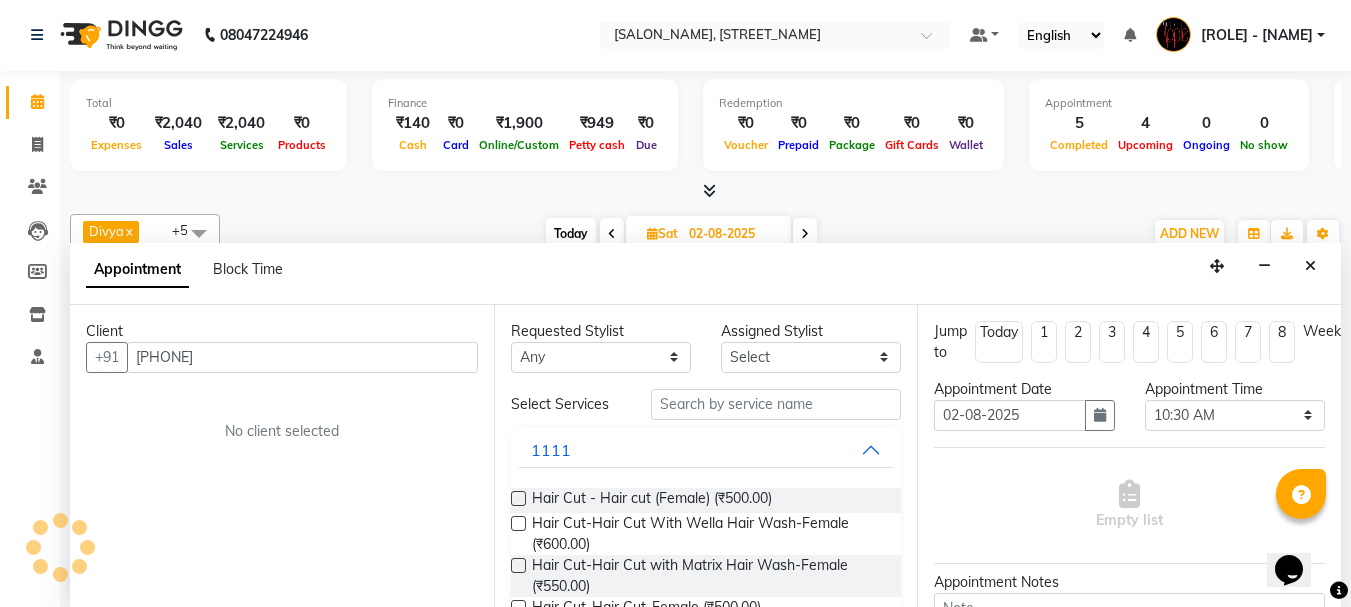 type on "7798926611" 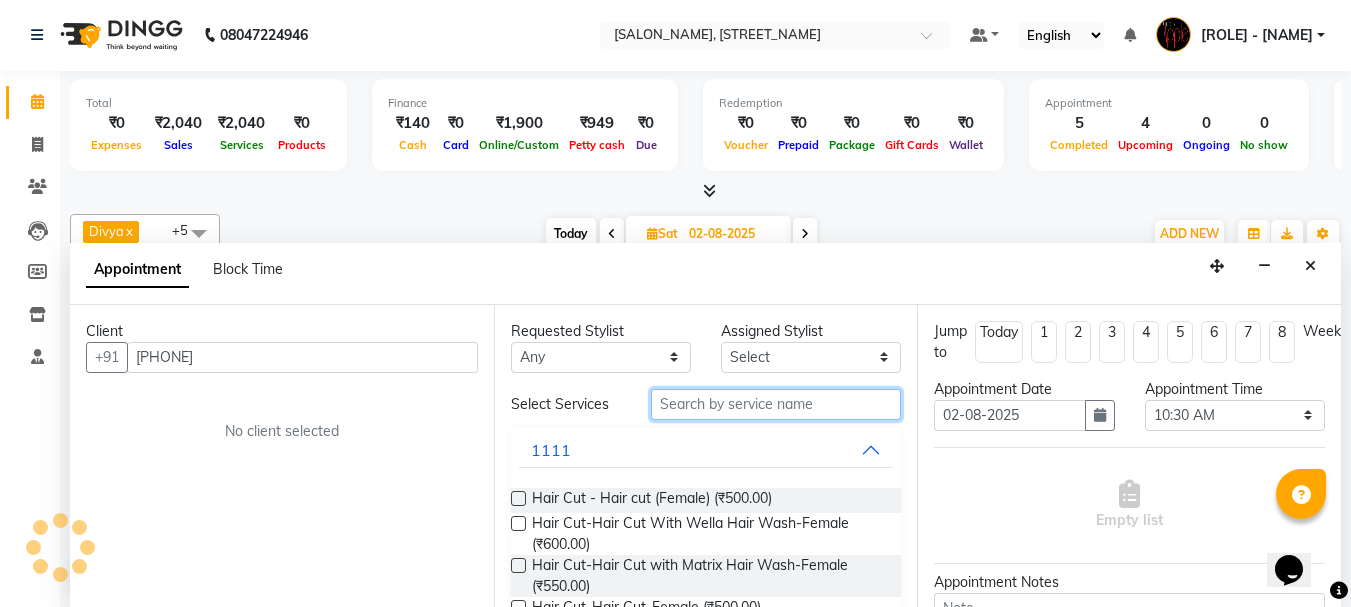 click at bounding box center (776, 404) 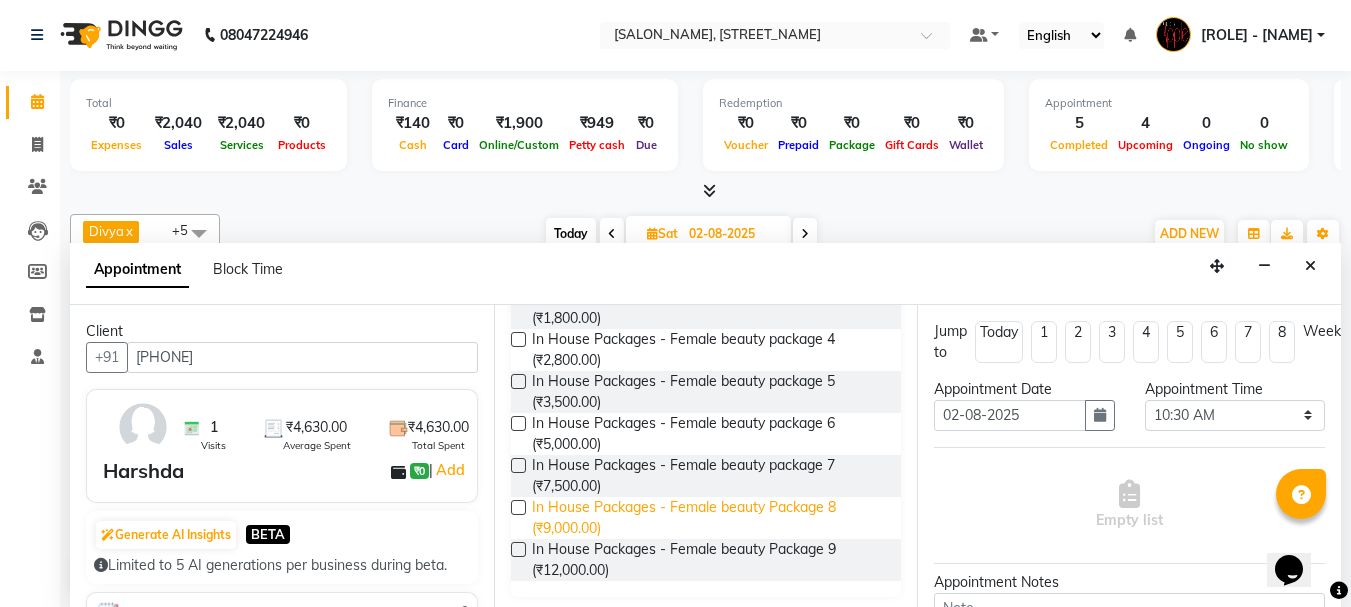 scroll, scrollTop: 291, scrollLeft: 0, axis: vertical 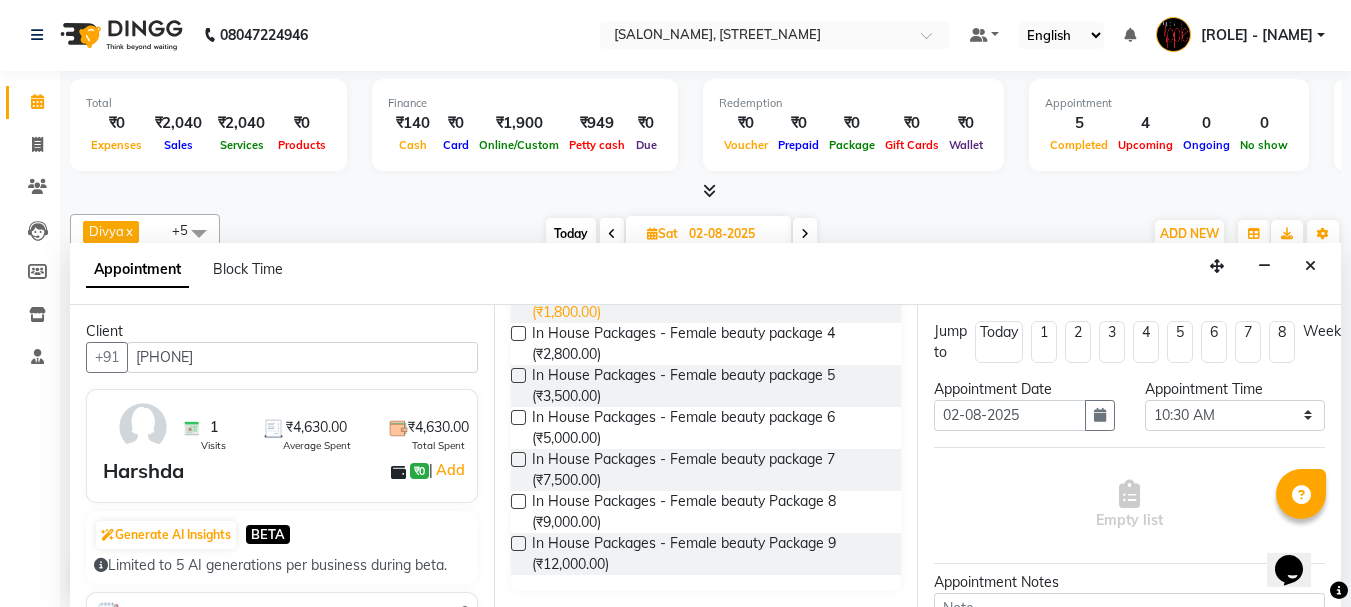 type on "beau" 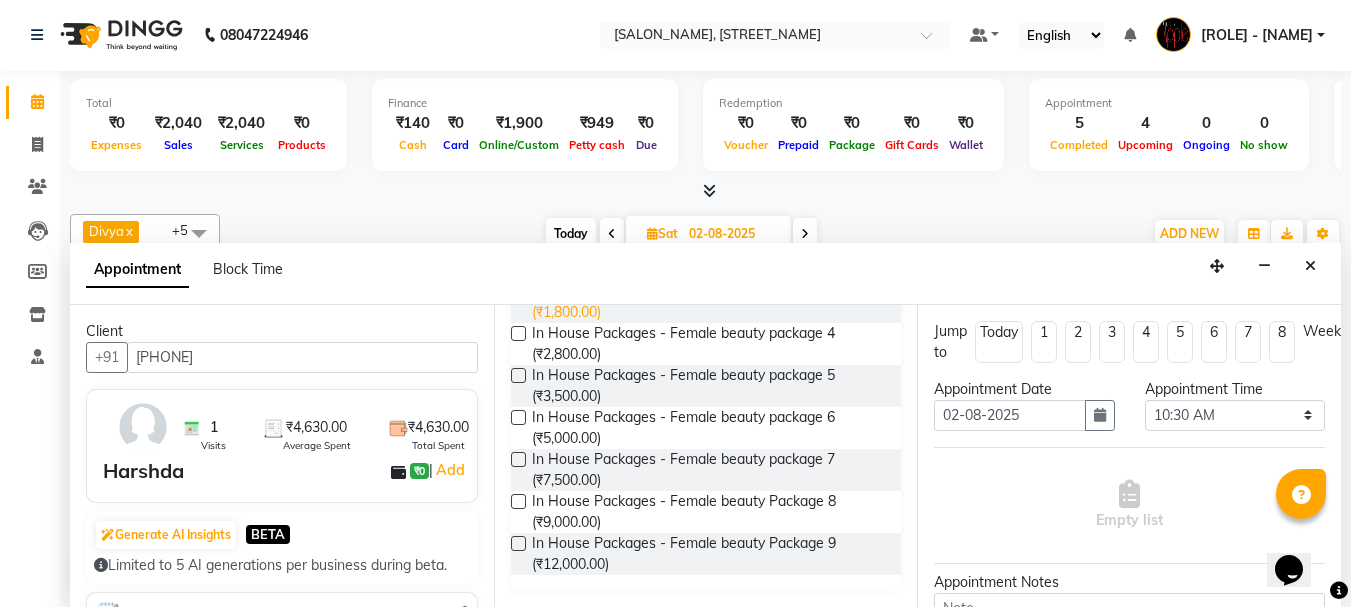 click on "In House Packages - Female beauty package 3 (₹1,800.00)" at bounding box center [709, 302] 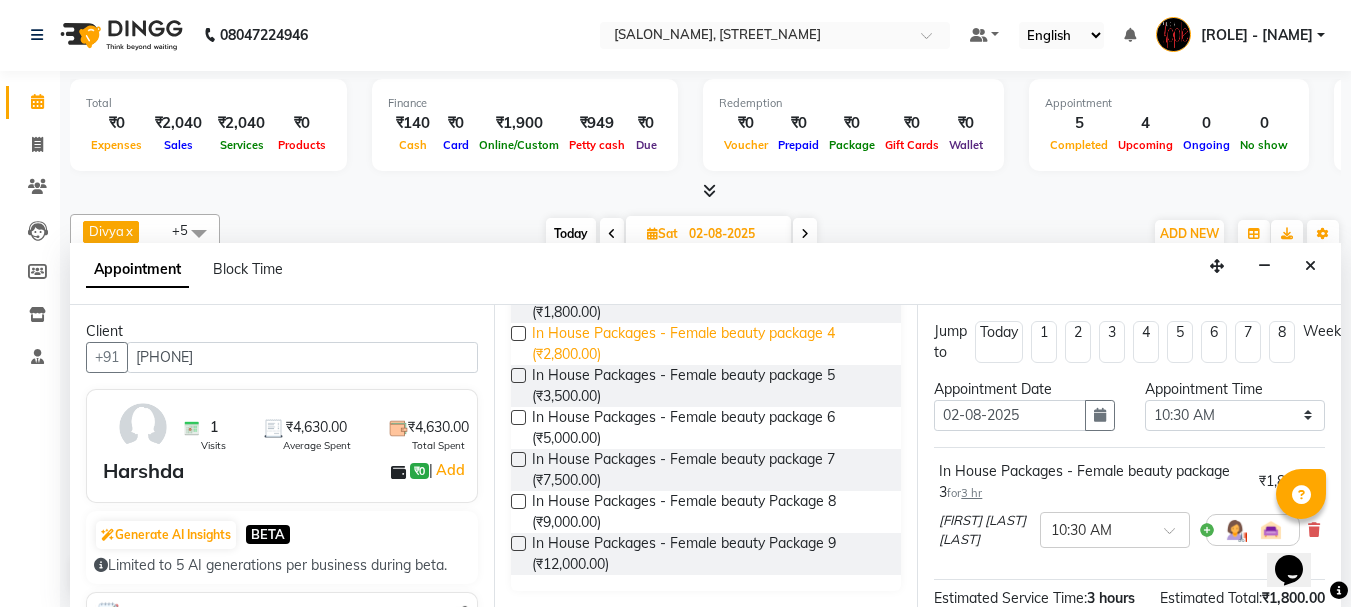 checkbox on "false" 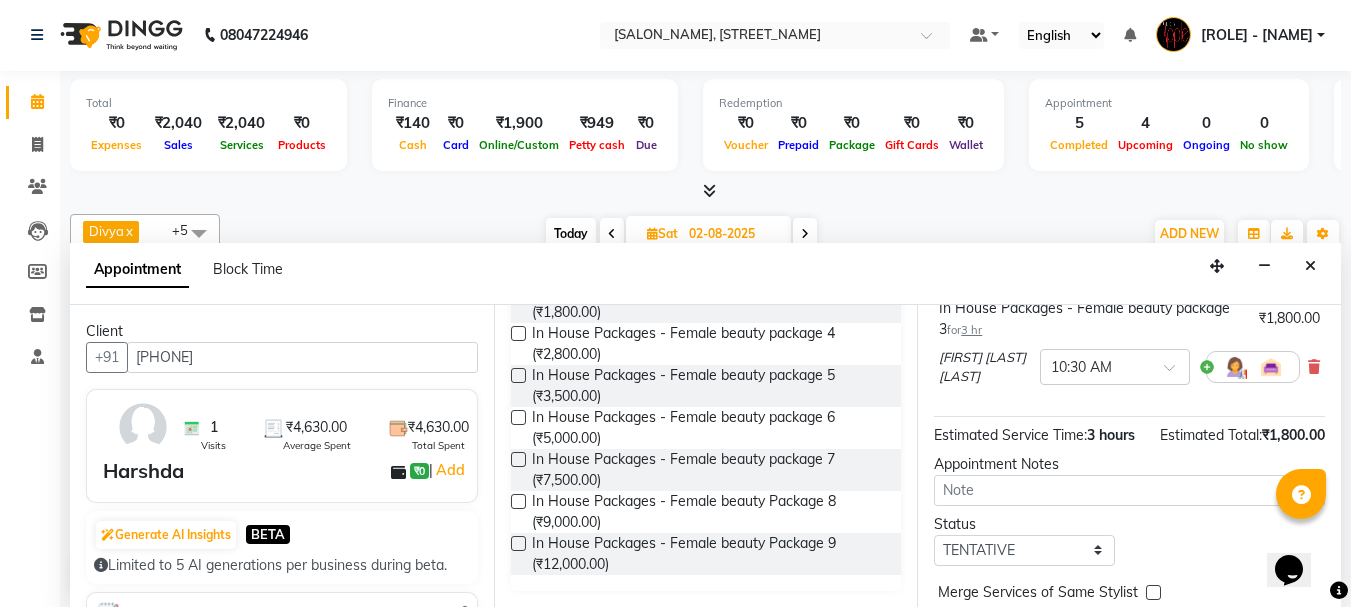 scroll, scrollTop: 303, scrollLeft: 0, axis: vertical 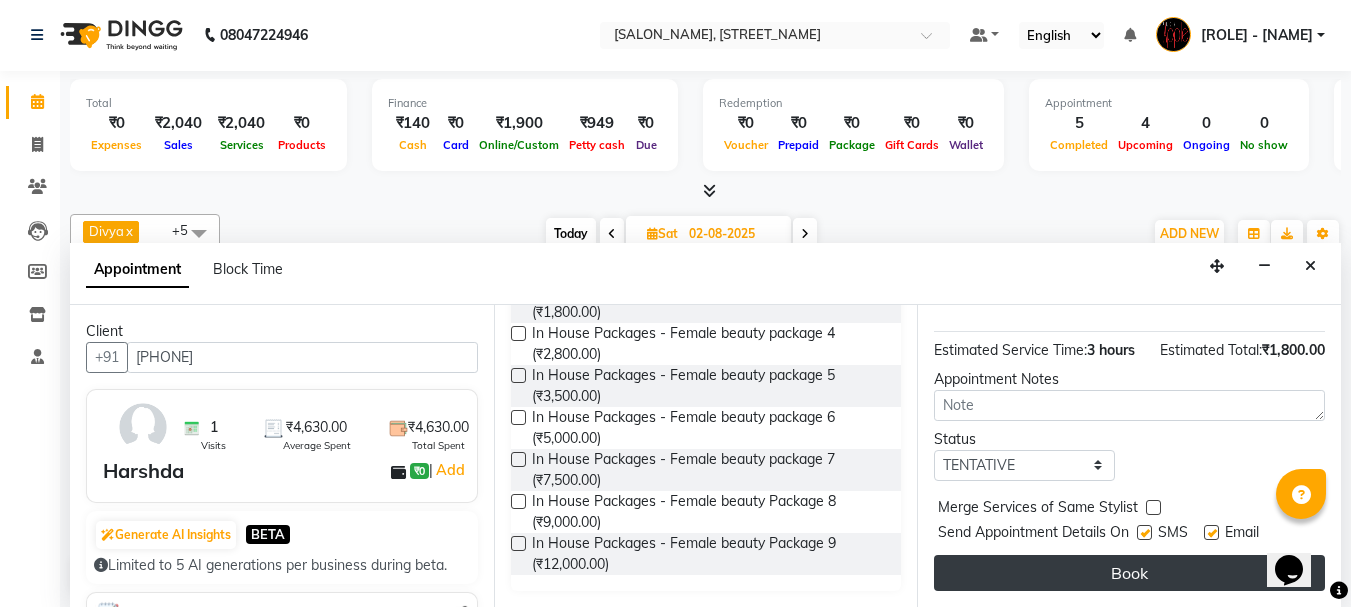click on "Book" at bounding box center (1129, 573) 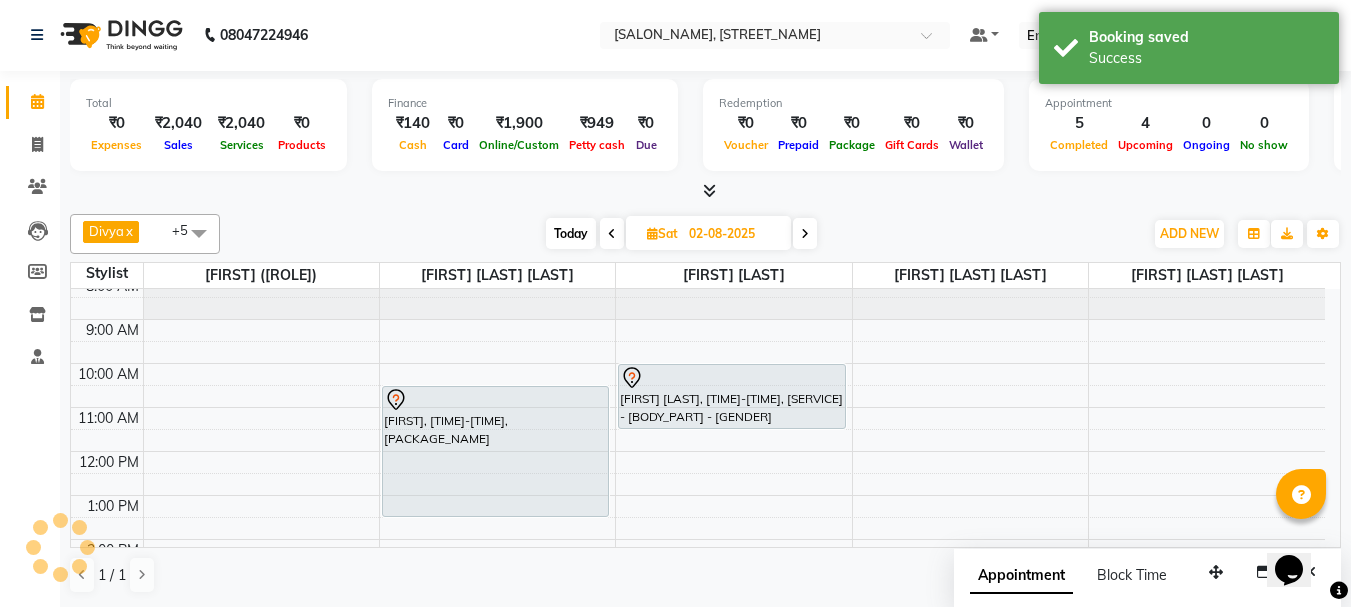 scroll, scrollTop: 0, scrollLeft: 0, axis: both 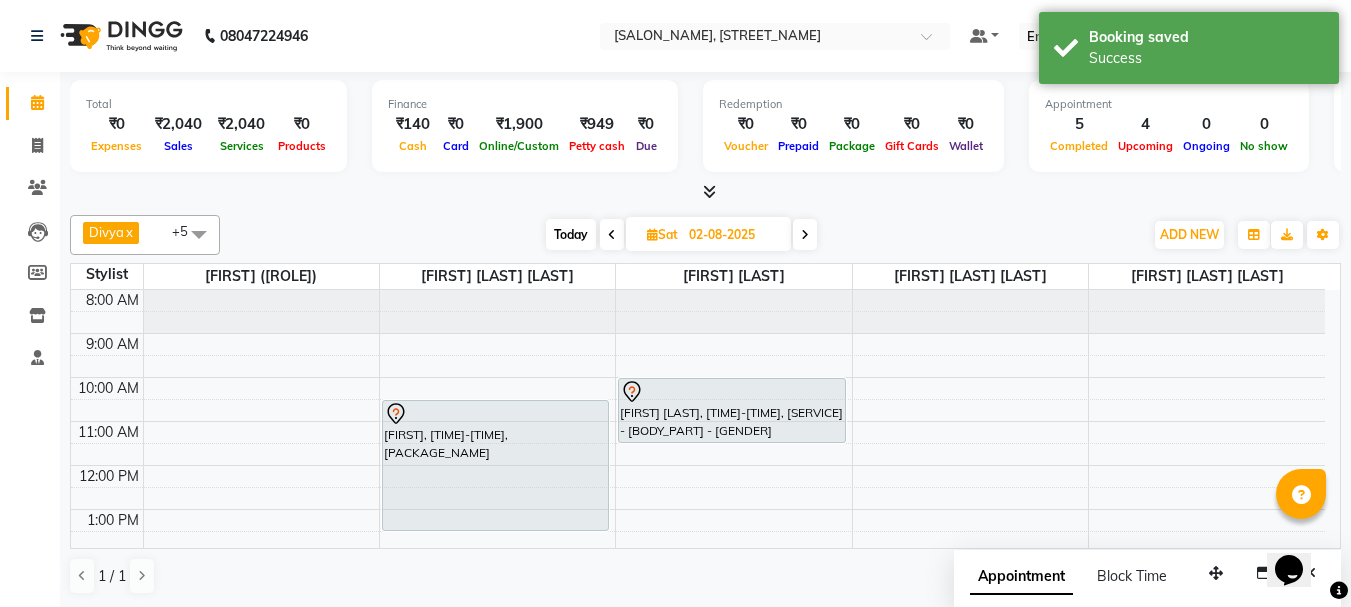 click on "Today" at bounding box center (571, 234) 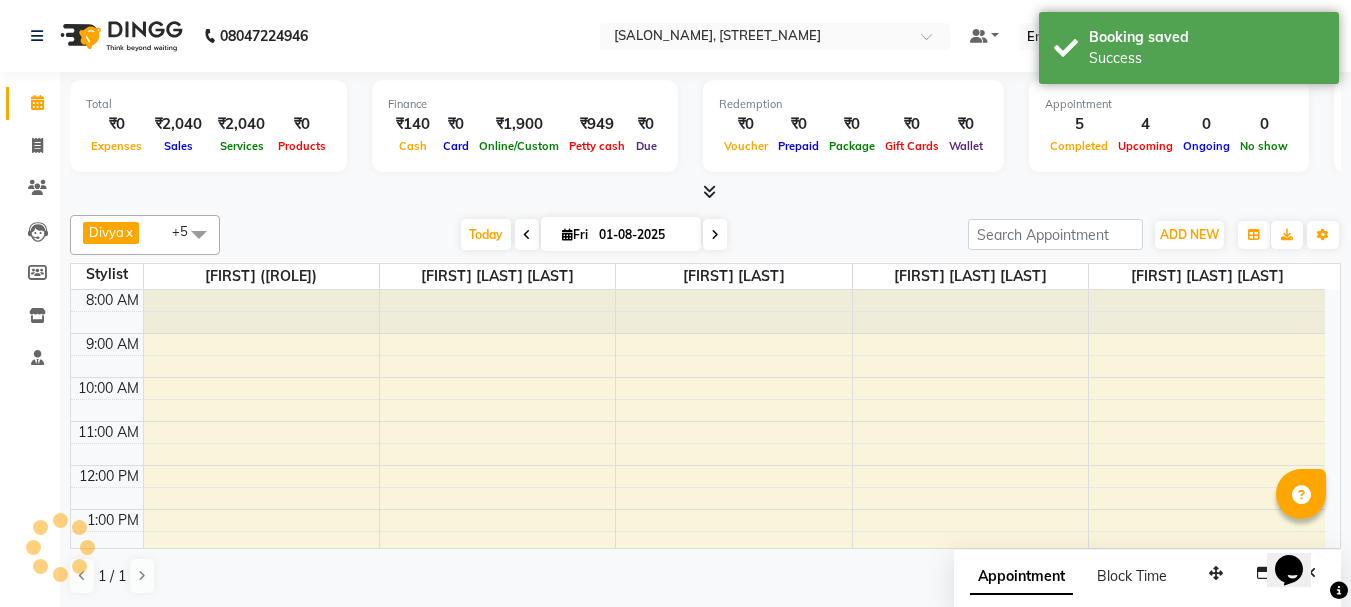 scroll, scrollTop: 313, scrollLeft: 0, axis: vertical 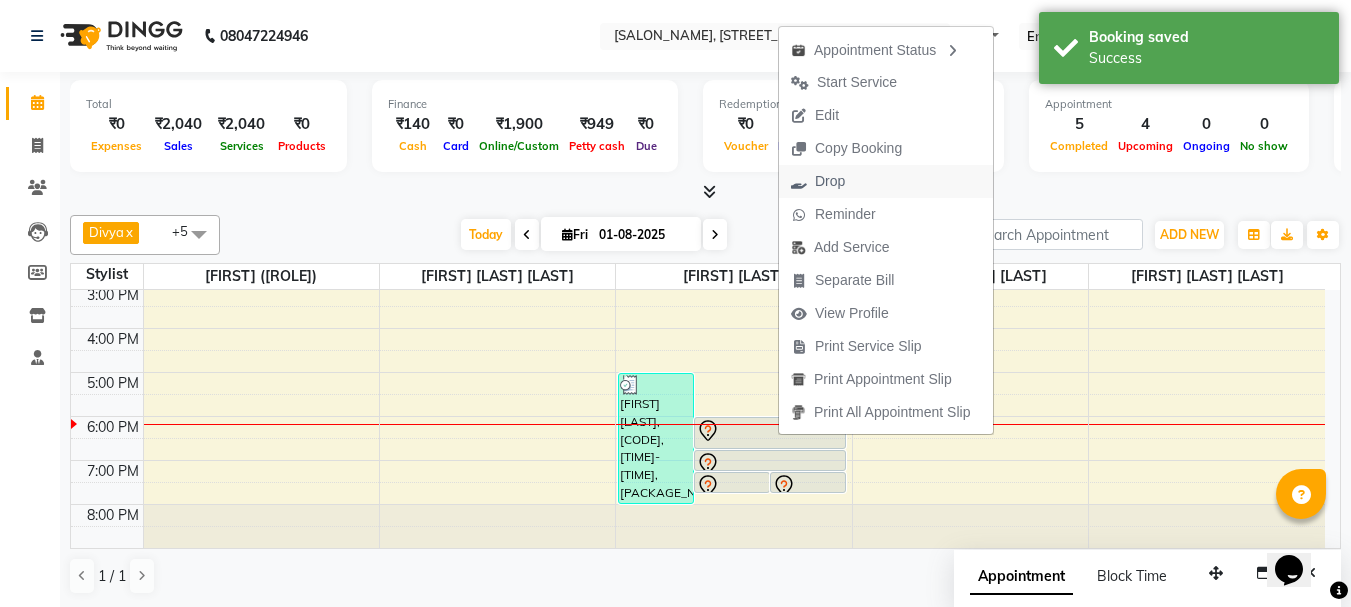 click on "Drop" at bounding box center [830, 181] 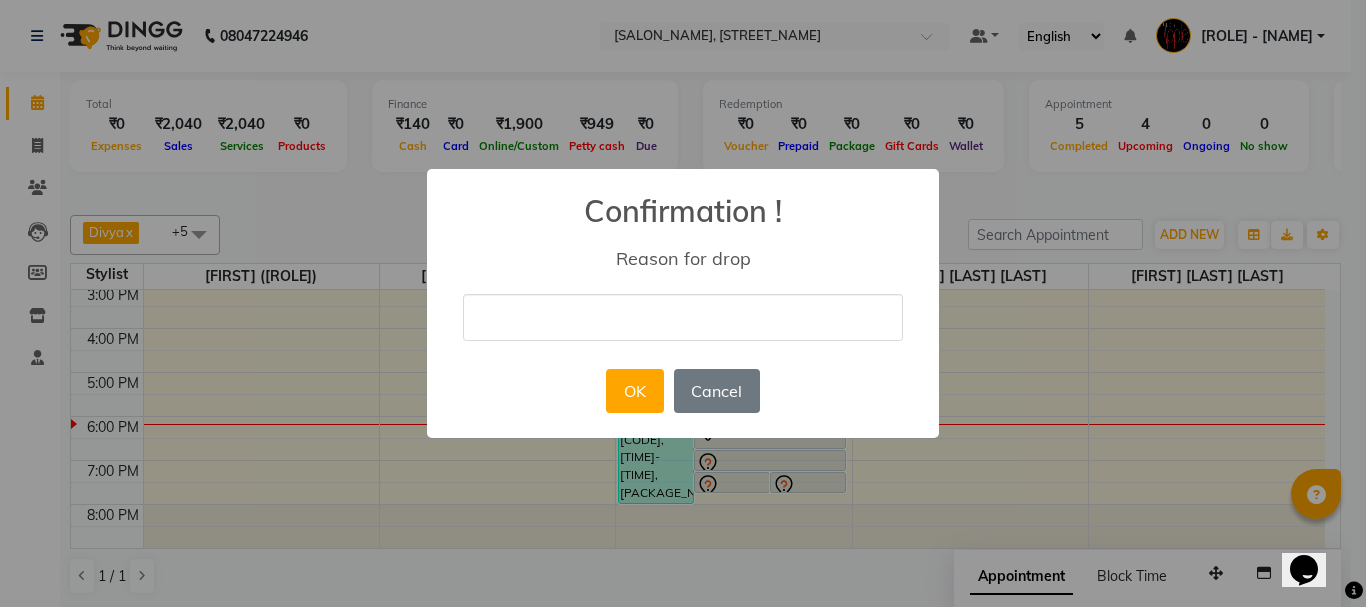 drag, startPoint x: 632, startPoint y: 306, endPoint x: 628, endPoint y: 291, distance: 15.524175 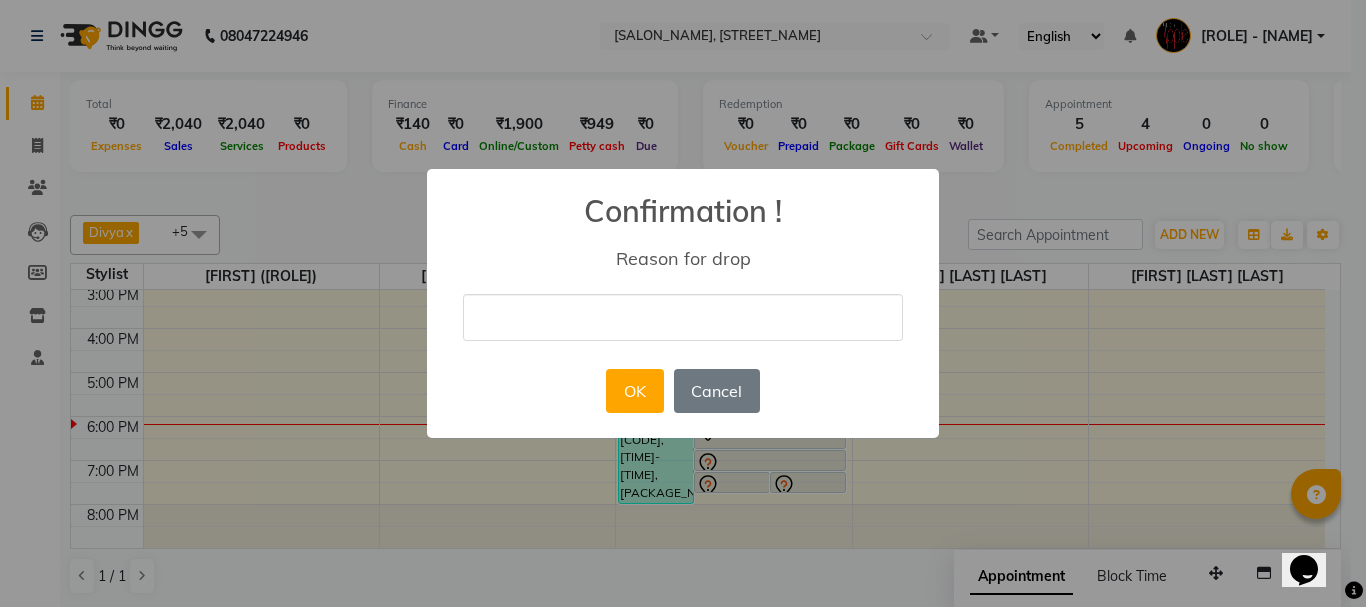 type on "cancel" 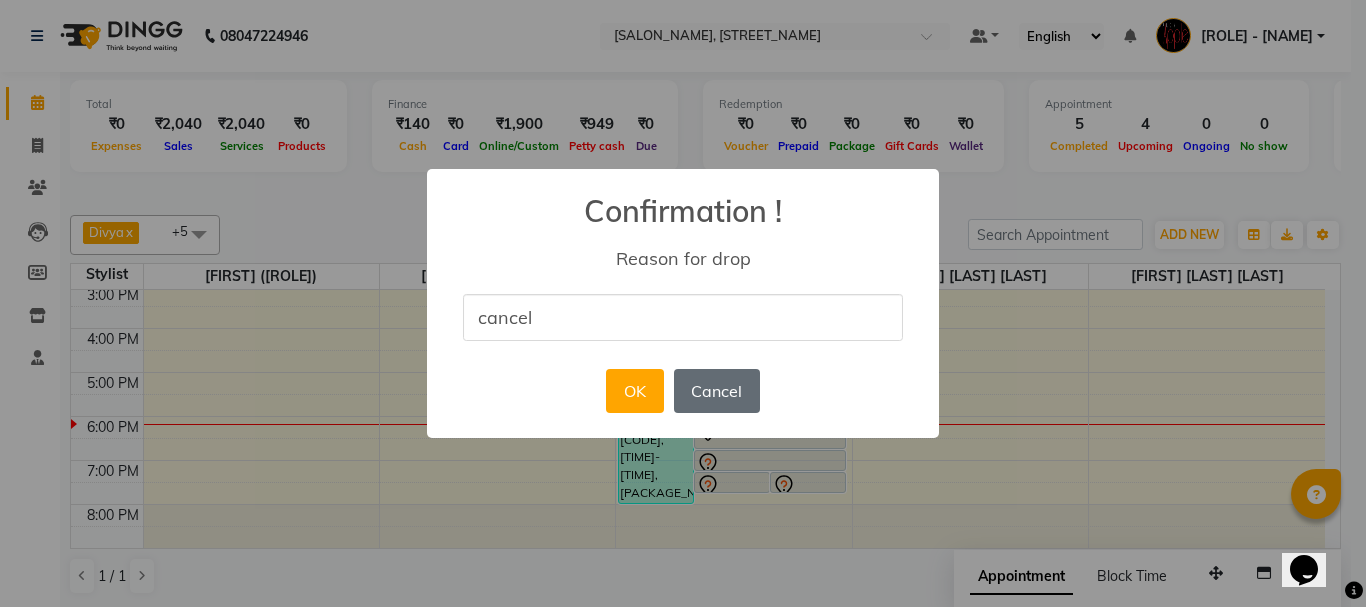 click on "Cancel" at bounding box center (717, 391) 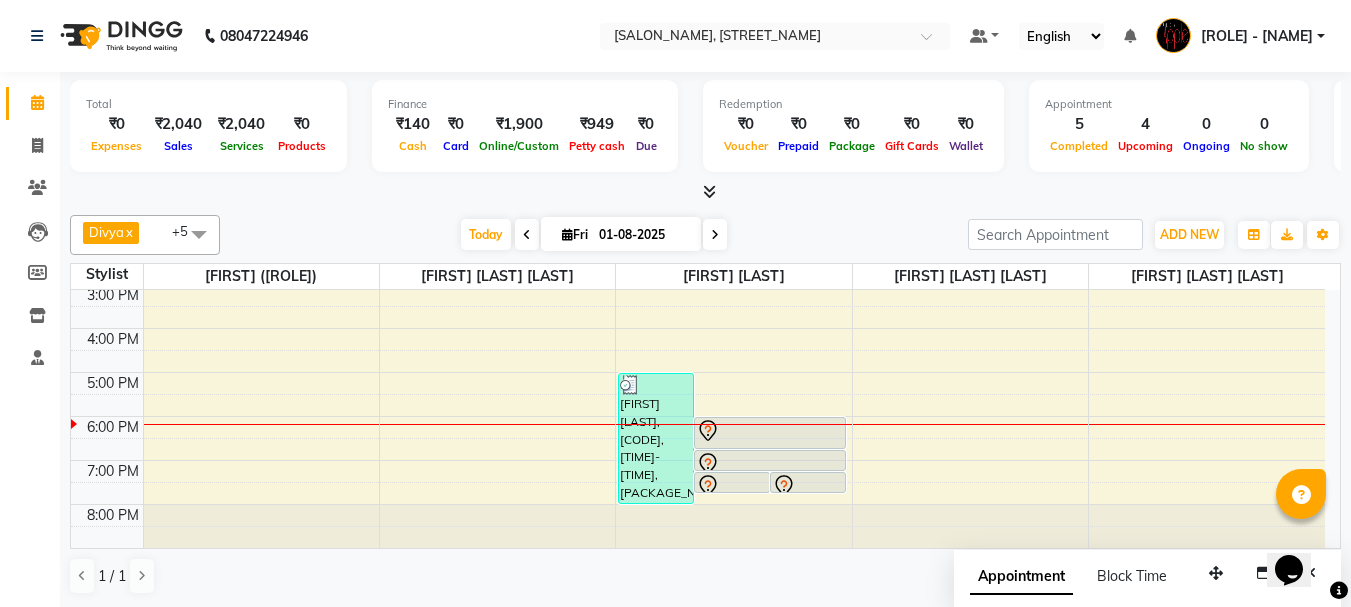 scroll, scrollTop: 1, scrollLeft: 0, axis: vertical 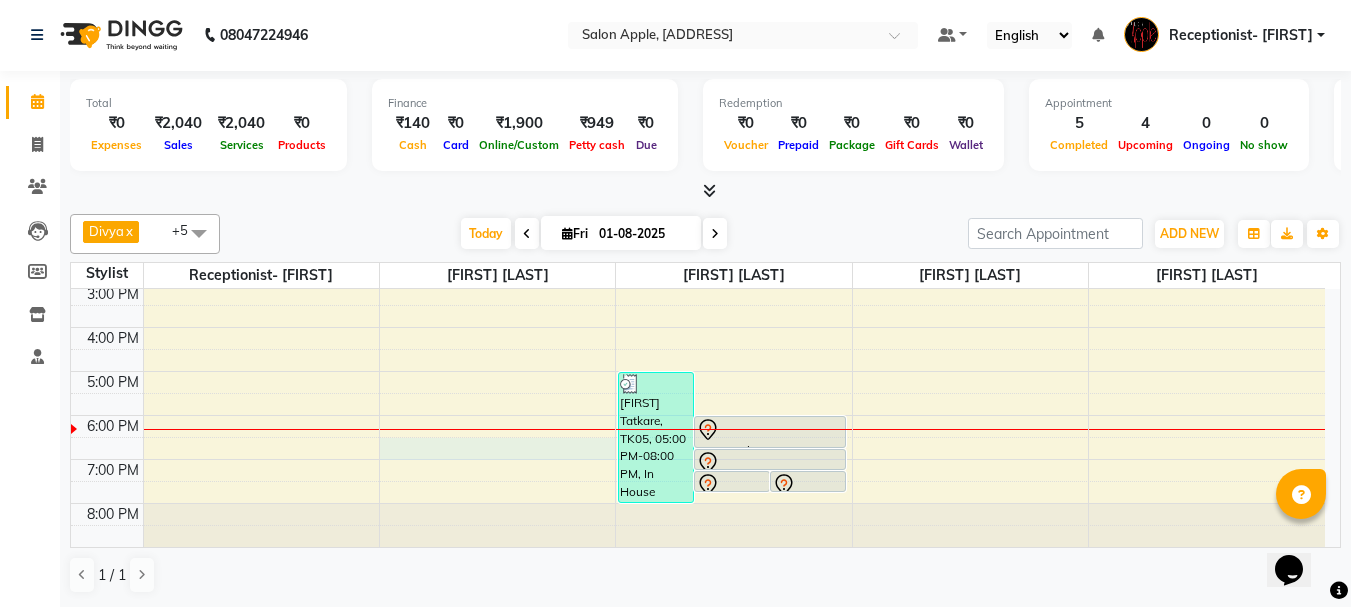 click on "8:00 AM 9:00 AM 10:00 AM 11:00 AM 12:00 PM 1:00 PM 2:00 PM 3:00 PM 4:00 PM 5:00 PM 6:00 PM 7:00 PM 8:00 PM     [FIRST] Tatkare, TK05, 05:00 PM-08:00 PM, In House Packages - Female beauty package 3             [FIRST] Bhome, TK01, 07:15 PM-07:45 PM, 3G (stripless)brazilian wax - Under arms - Female             [FIRST] Bhome, TK01, 07:15 PM-07:45 PM, Pedicure - Classic pedicure - Female             [FIRST] Bhome, TK01, 06:00 PM-06:45 PM, Body Massage - Full body massage without steam - Female             [FIRST] Bhome, TK01, 06:45 PM-07:15 PM, 2g liposoluble flavoured waxing - Full hands - Female     [FIRST] patil, TK03, 12:00 PM-12:15 PM, Threading - Eyebrows - Female     [FIRST] patil, TK03, 12:15 PM-12:30 PM, Threading - Upper lips - Female     [FIRST] chadekar, TK04, 12:30 PM-12:45 PM, Threading - Eyebrows - Female     [FIRST] belsare, TK02, 11:30 AM-11:45 AM, Threading - Eyebrows - Female" at bounding box center (698, 261) 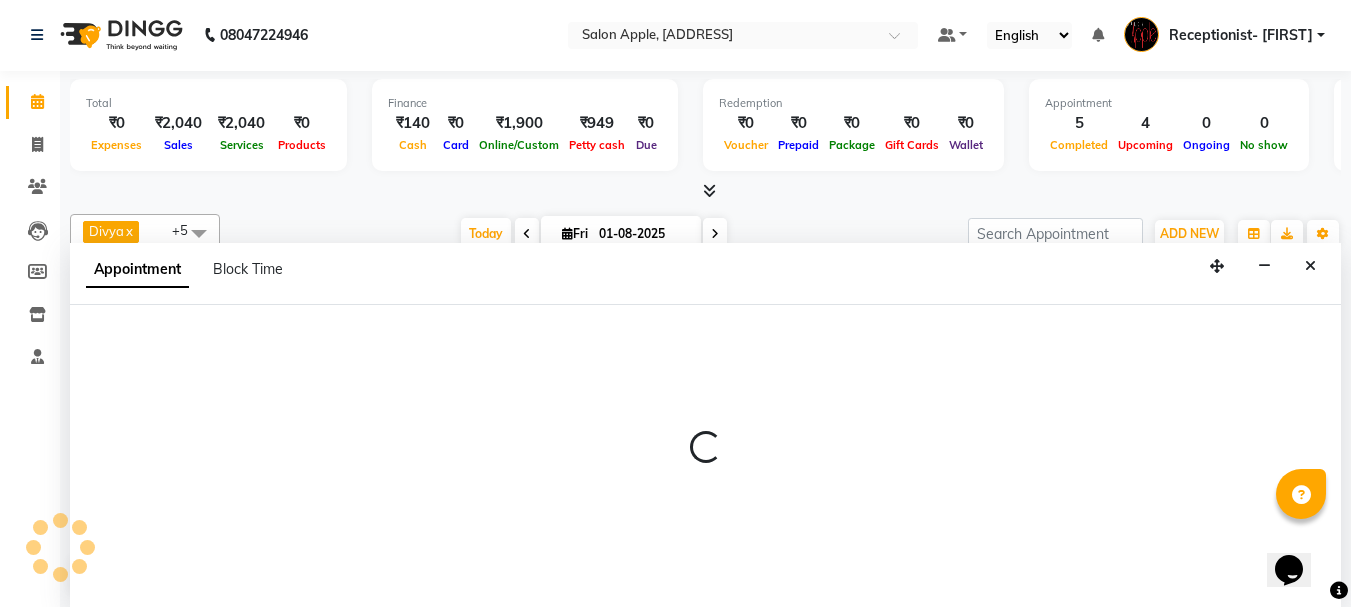 select on "[NUMBER]" 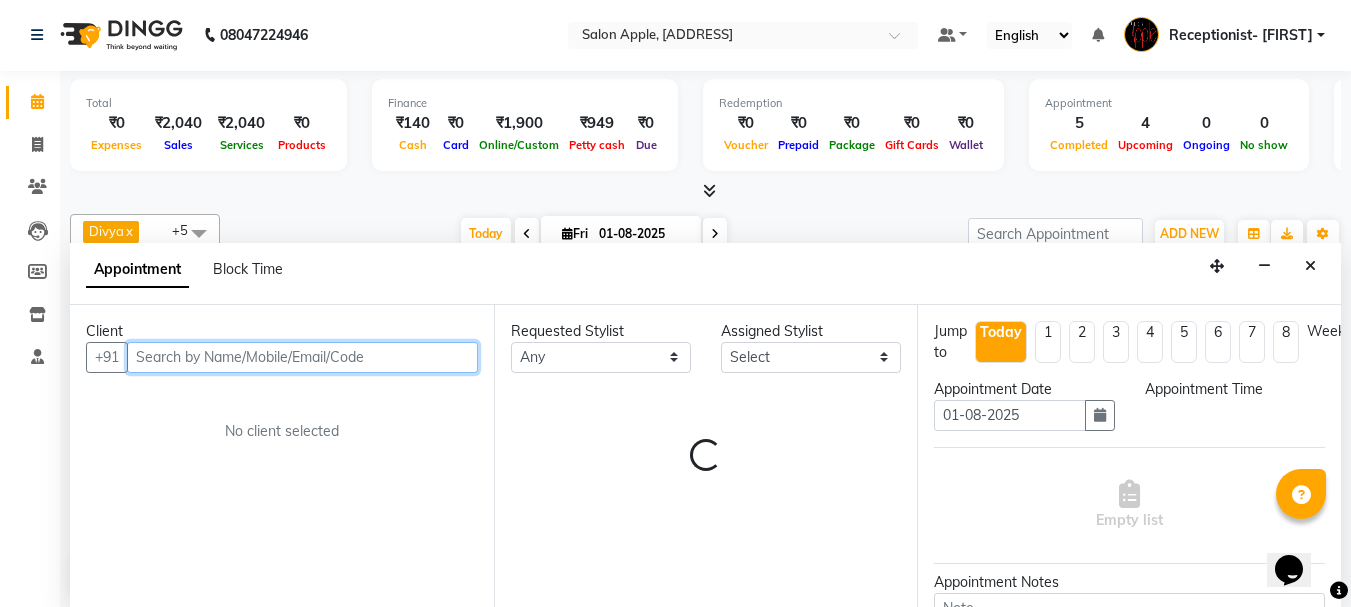 click at bounding box center (302, 357) 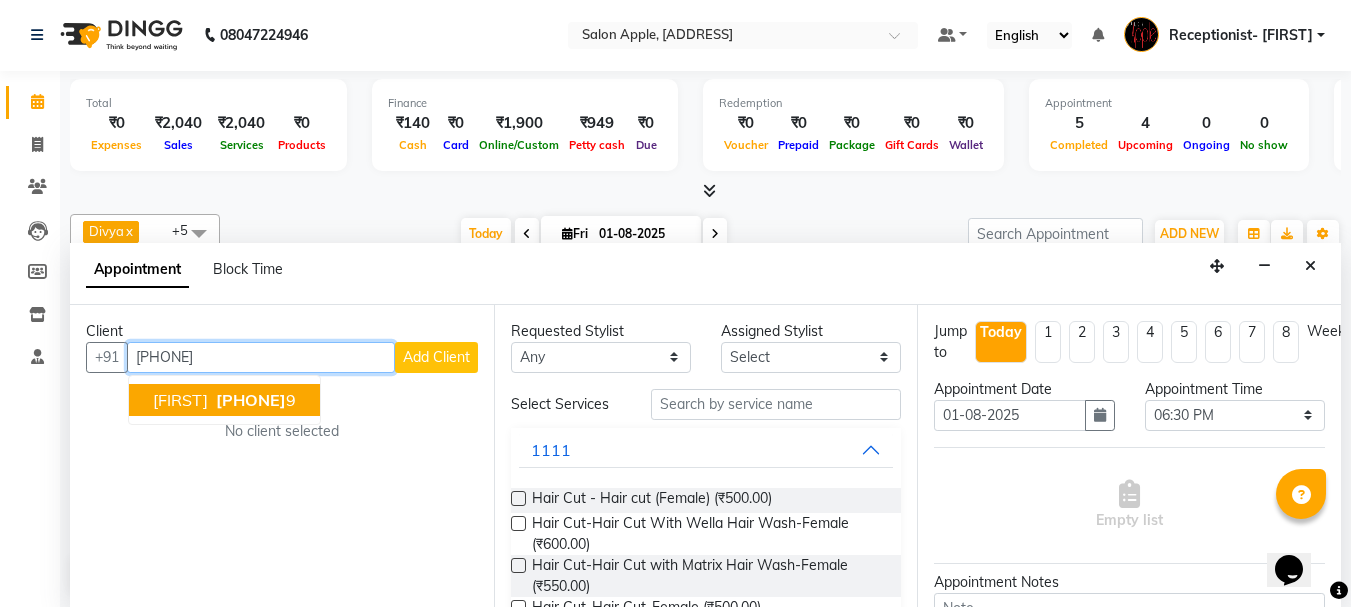 click on "[PHONE]" at bounding box center (251, 400) 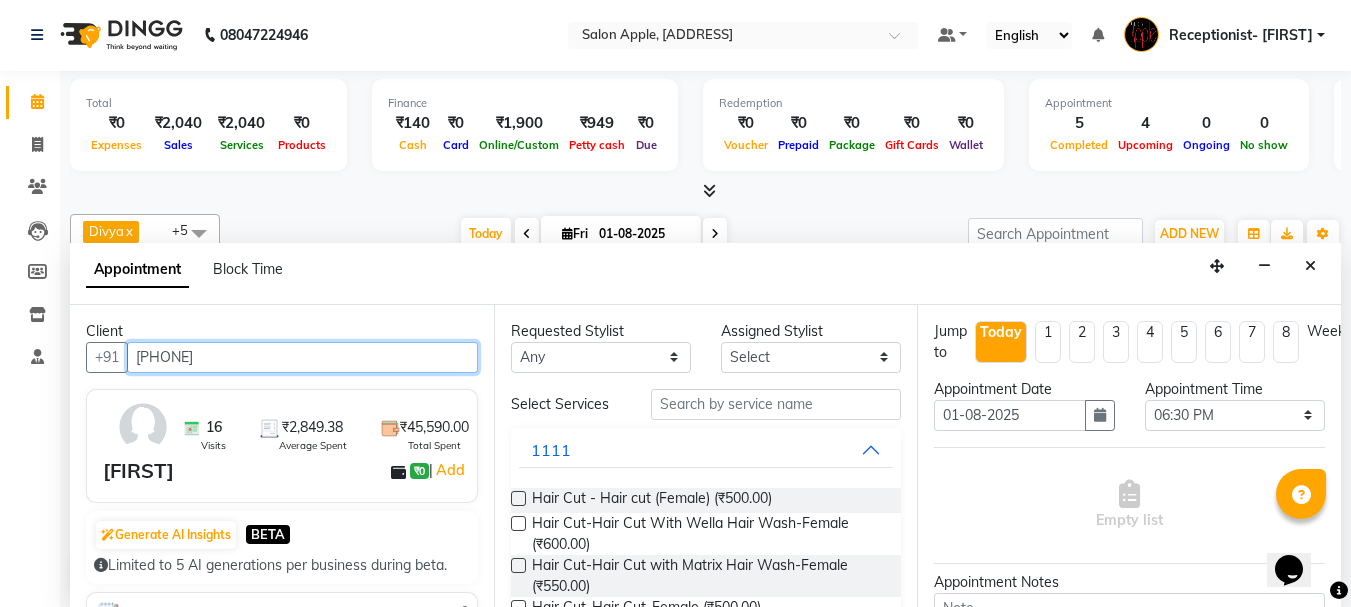 type on "[PHONE]" 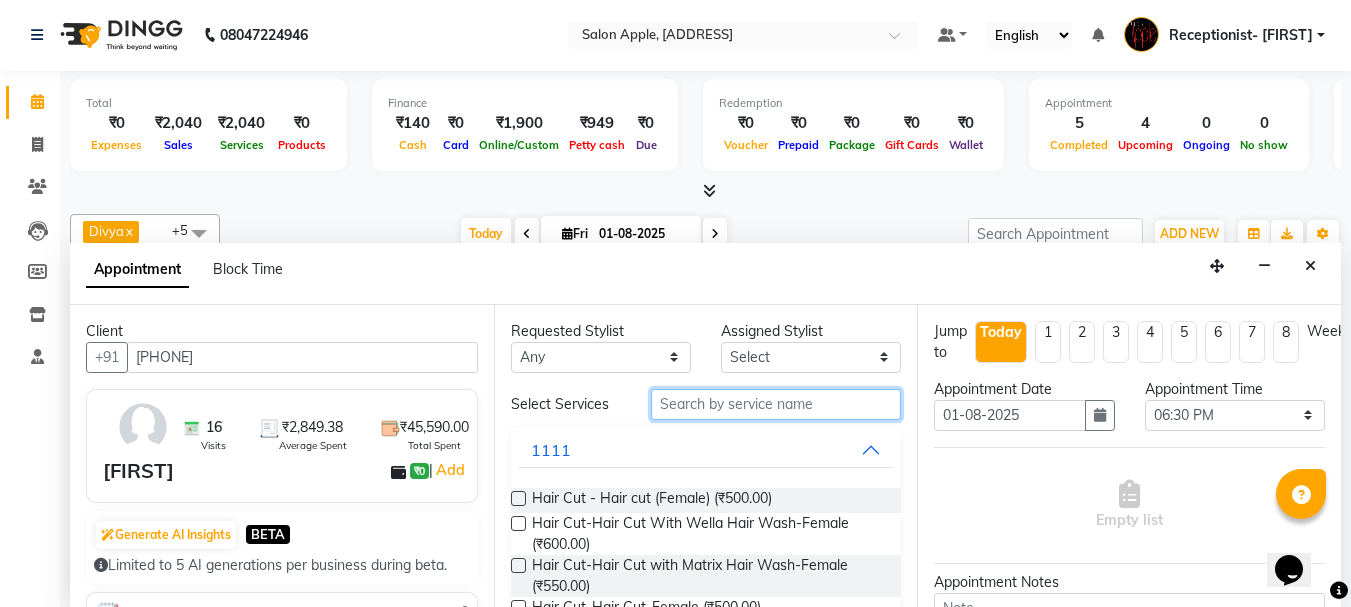 click at bounding box center [776, 404] 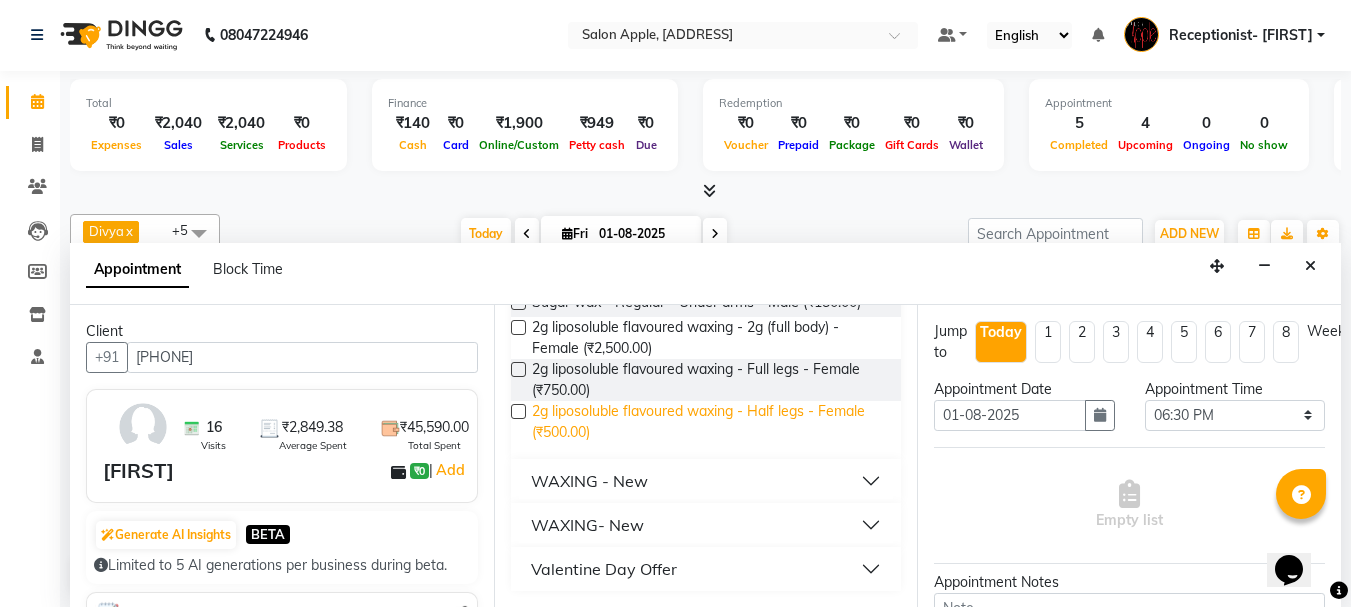 scroll, scrollTop: 900, scrollLeft: 0, axis: vertical 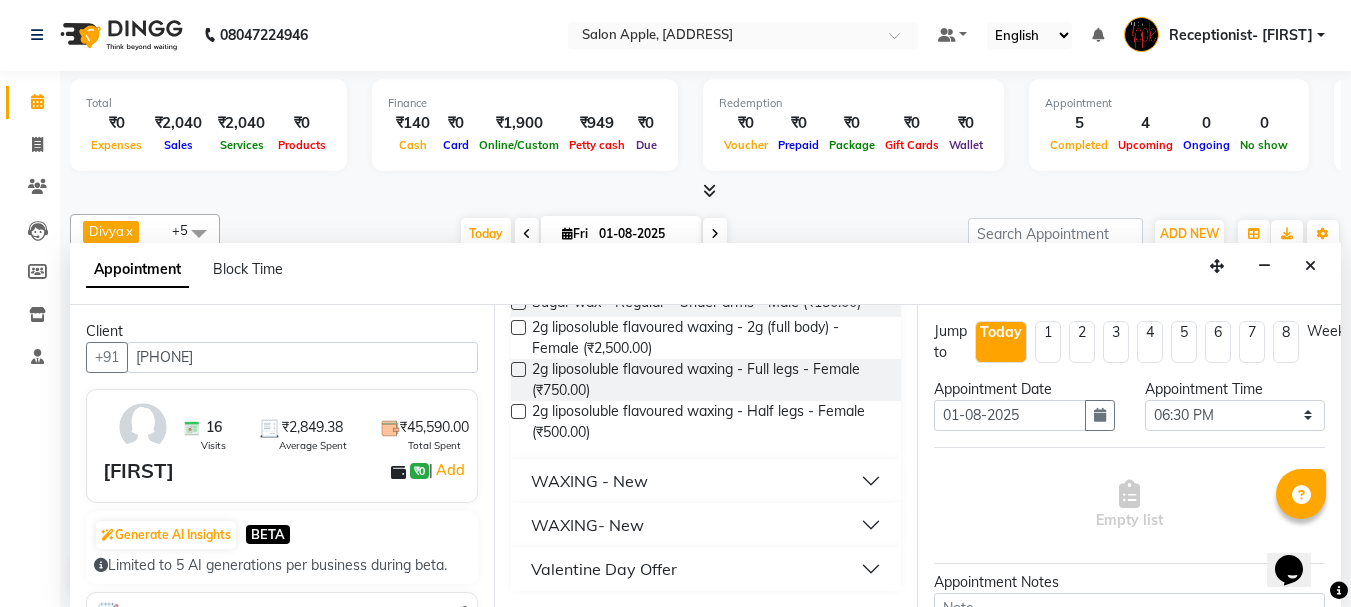 type on "wax" 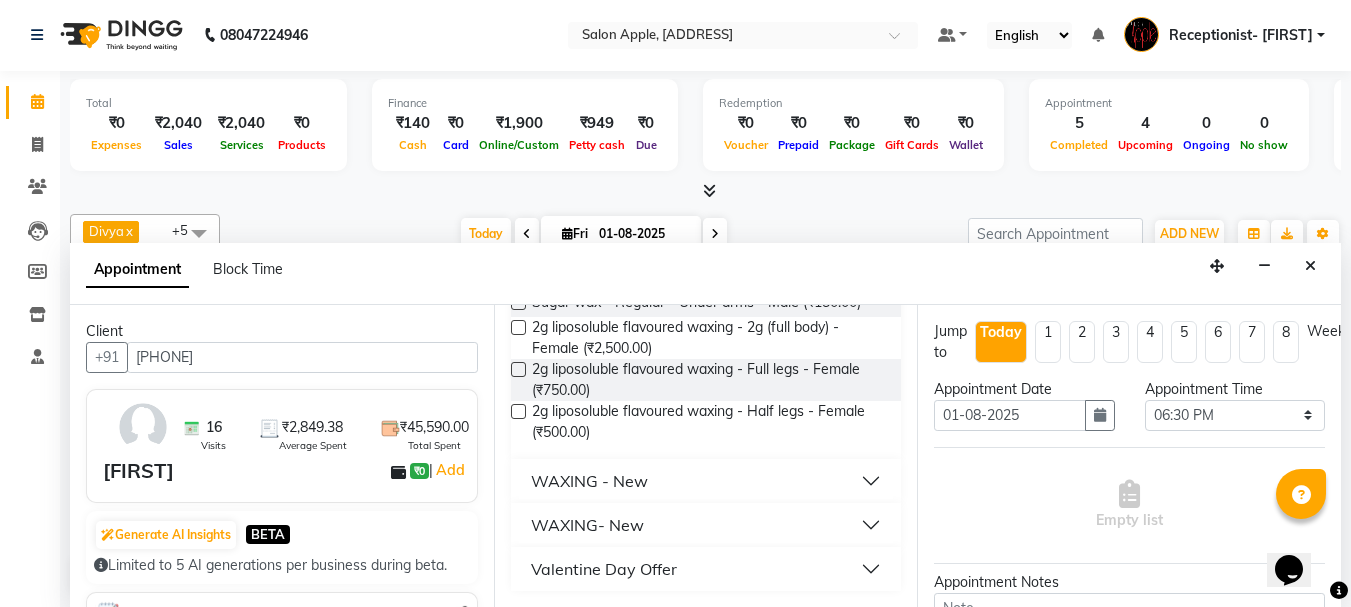 click on "WAXING - New" at bounding box center (589, 481) 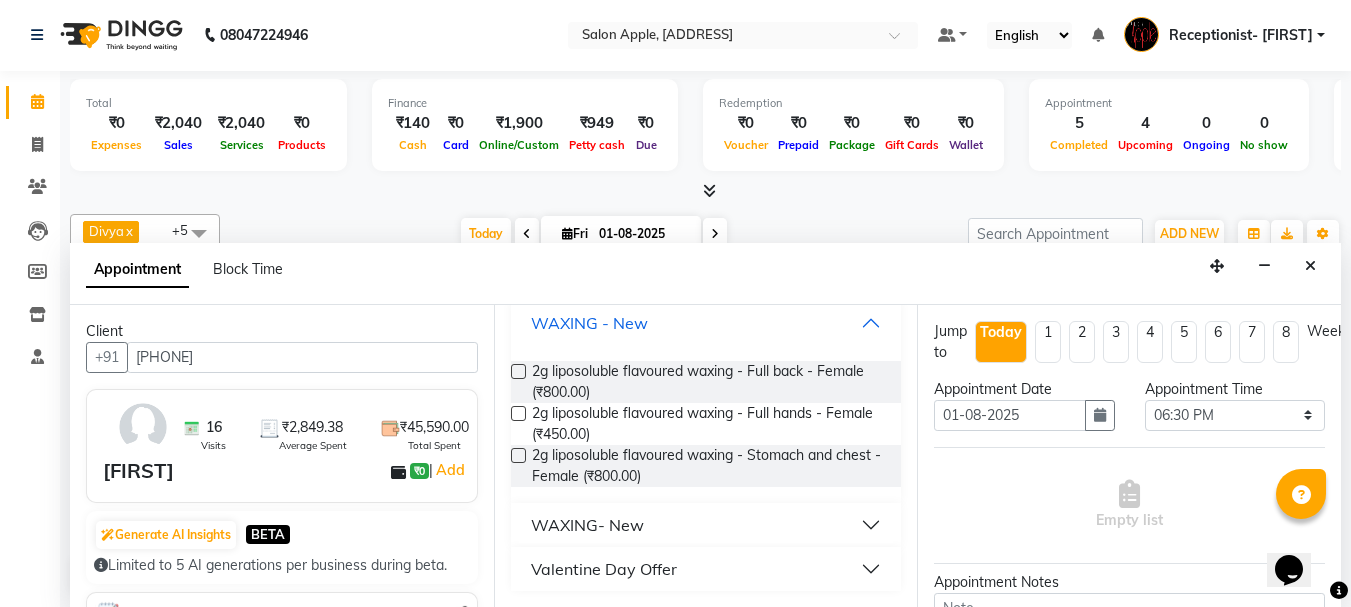 scroll, scrollTop: 1090, scrollLeft: 0, axis: vertical 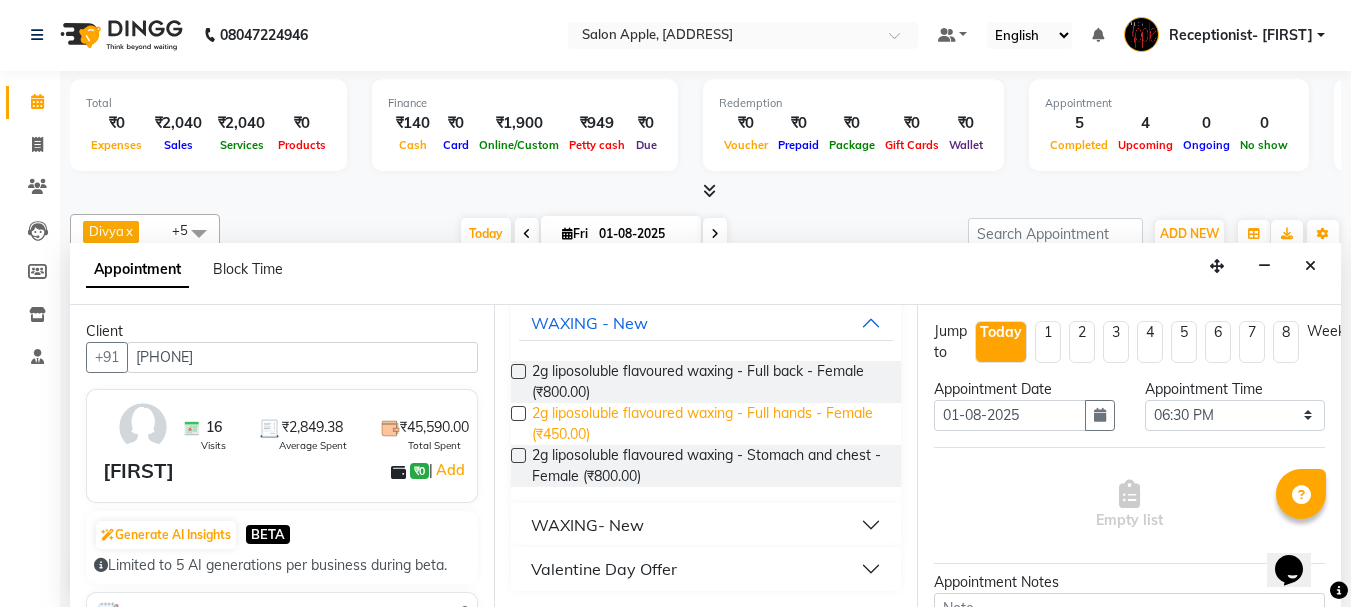 click on "2g liposoluble flavoured waxing - Full hands - Female (₹450.00)" at bounding box center (709, 424) 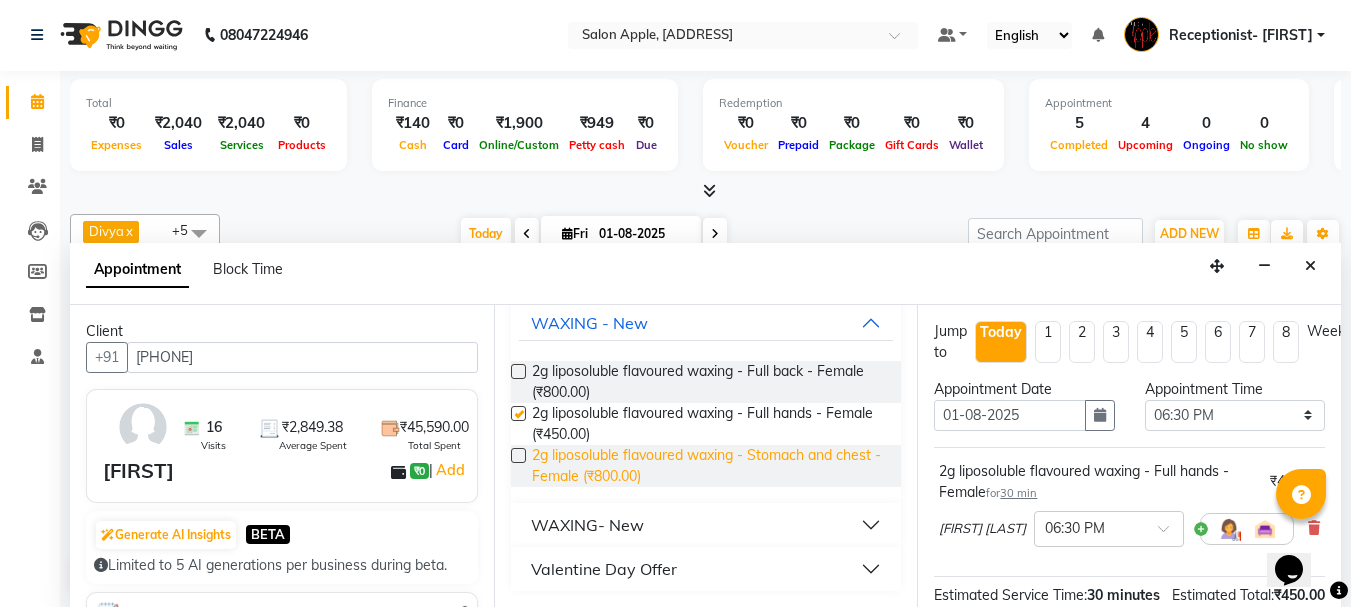 checkbox on "false" 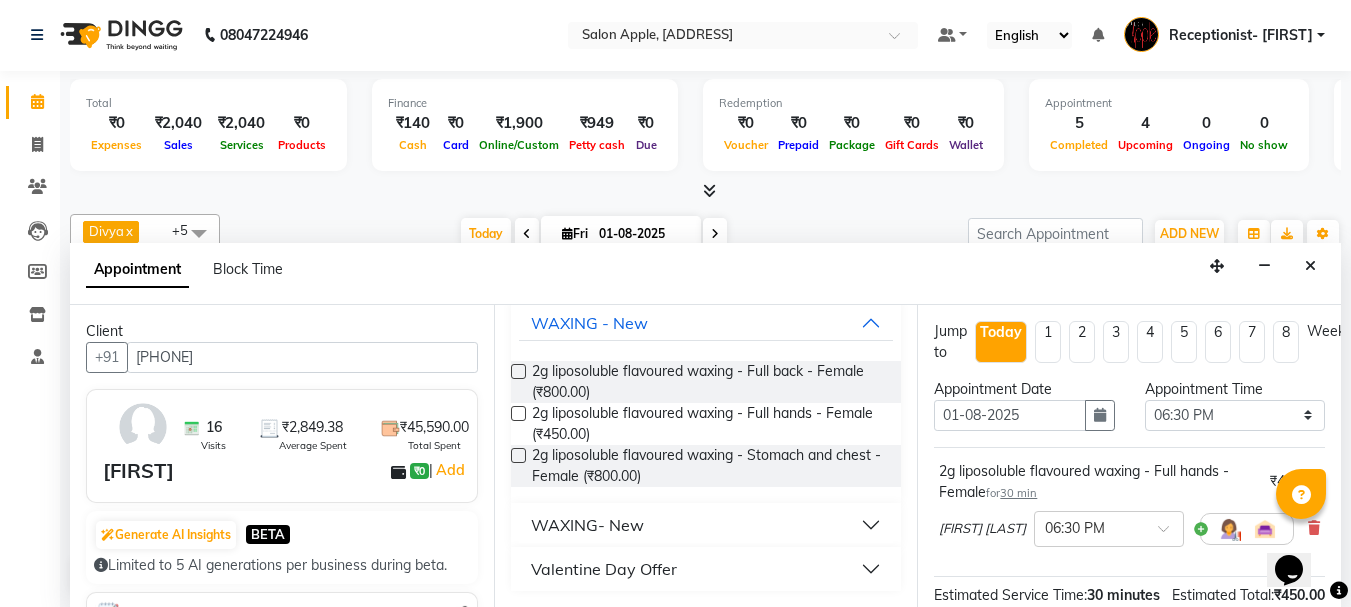 scroll, scrollTop: 303, scrollLeft: 0, axis: vertical 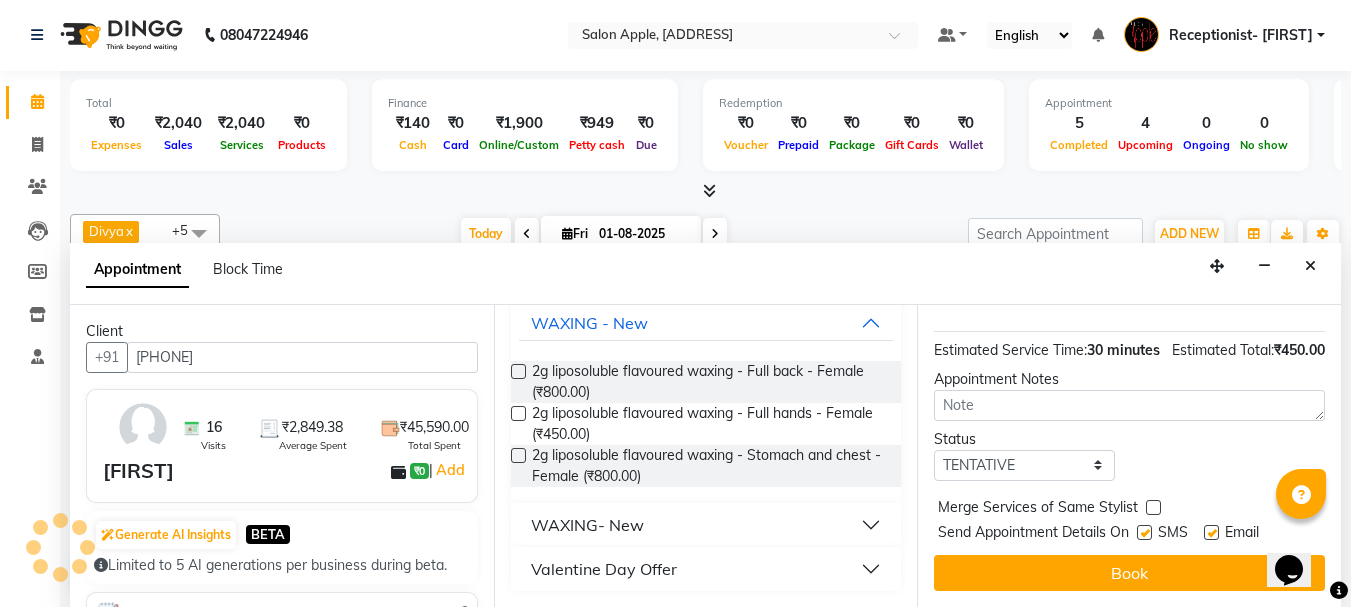 click on "Book" at bounding box center (1129, 573) 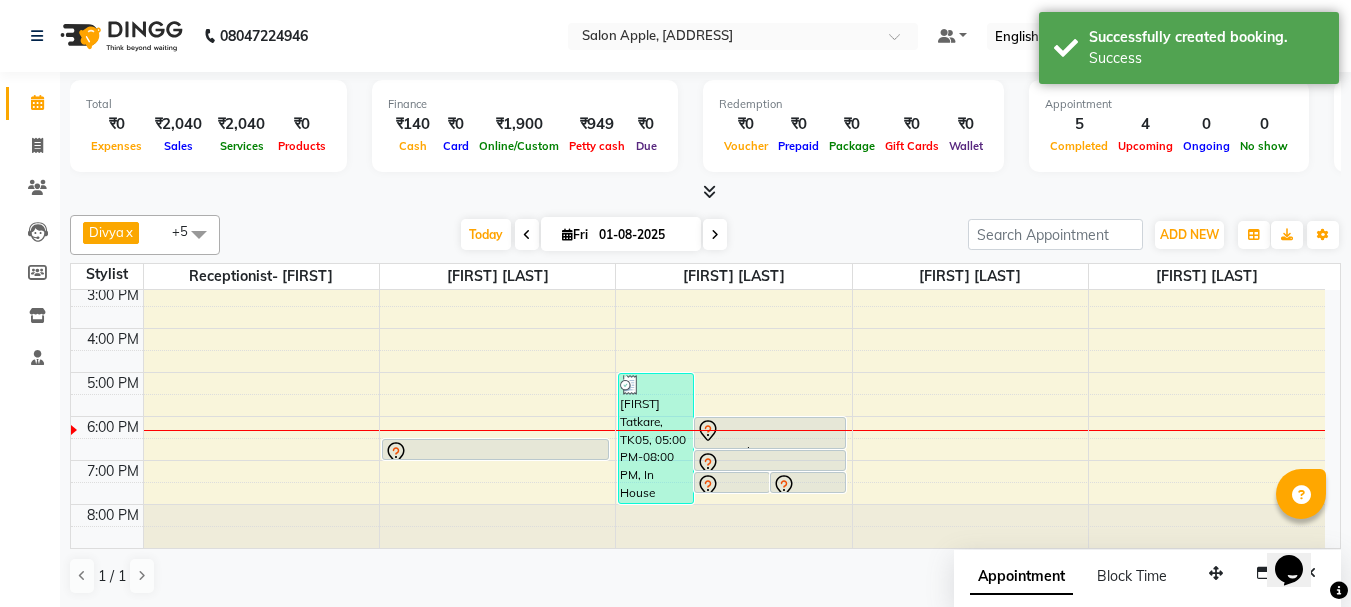 scroll, scrollTop: 1, scrollLeft: 0, axis: vertical 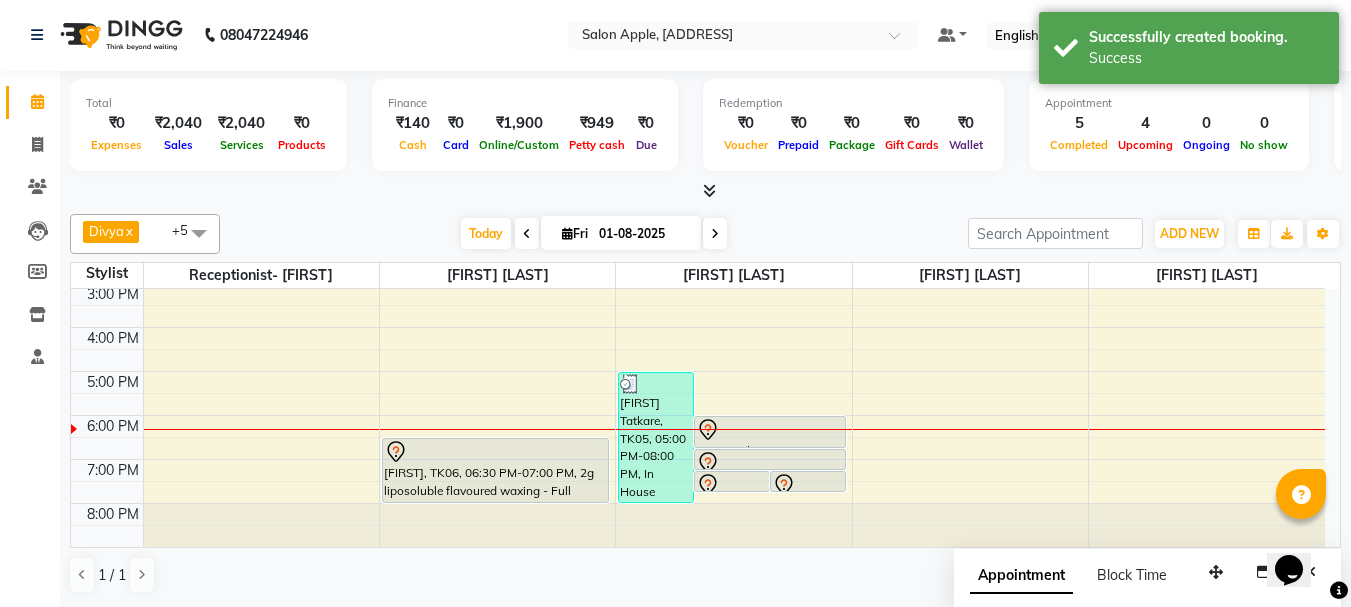 drag, startPoint x: 484, startPoint y: 455, endPoint x: 484, endPoint y: 467, distance: 12 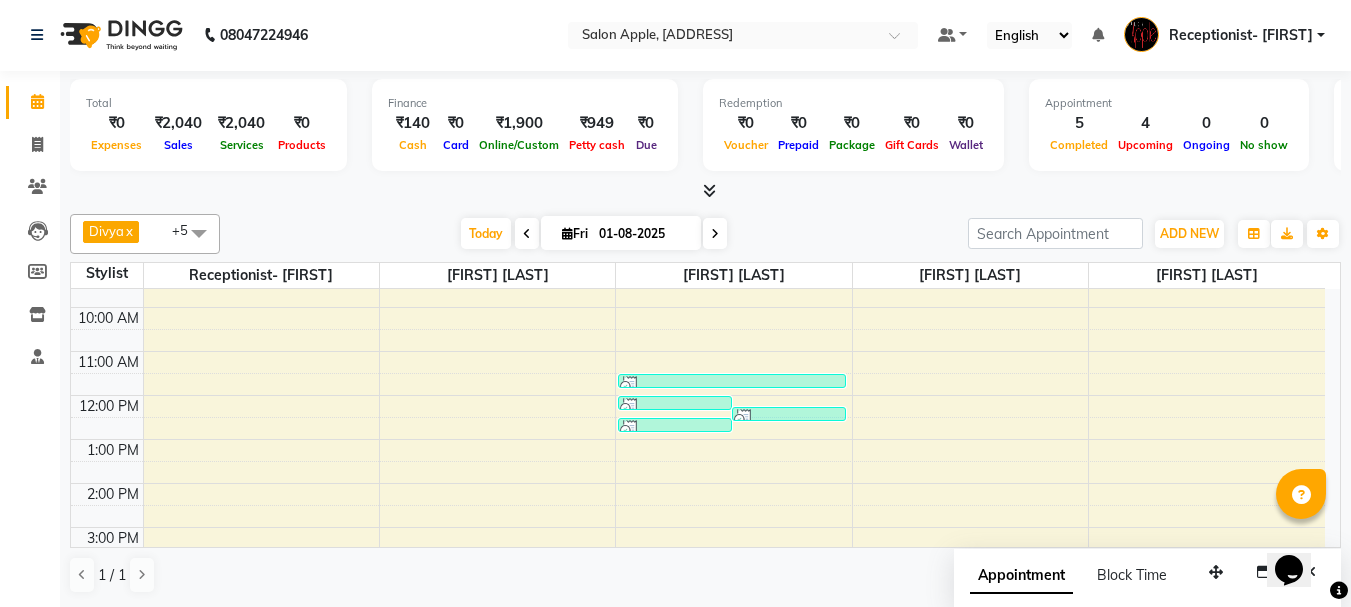 scroll, scrollTop: 0, scrollLeft: 0, axis: both 